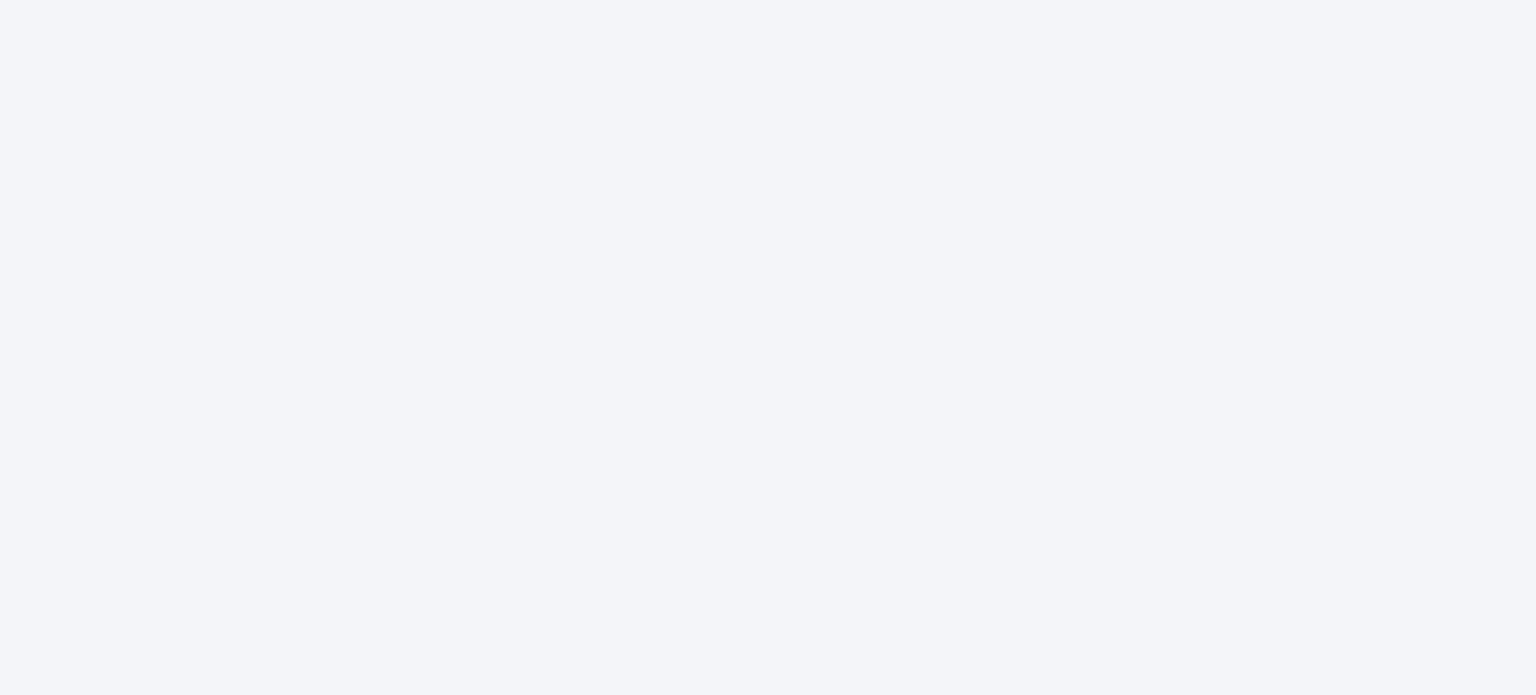 scroll, scrollTop: 0, scrollLeft: 0, axis: both 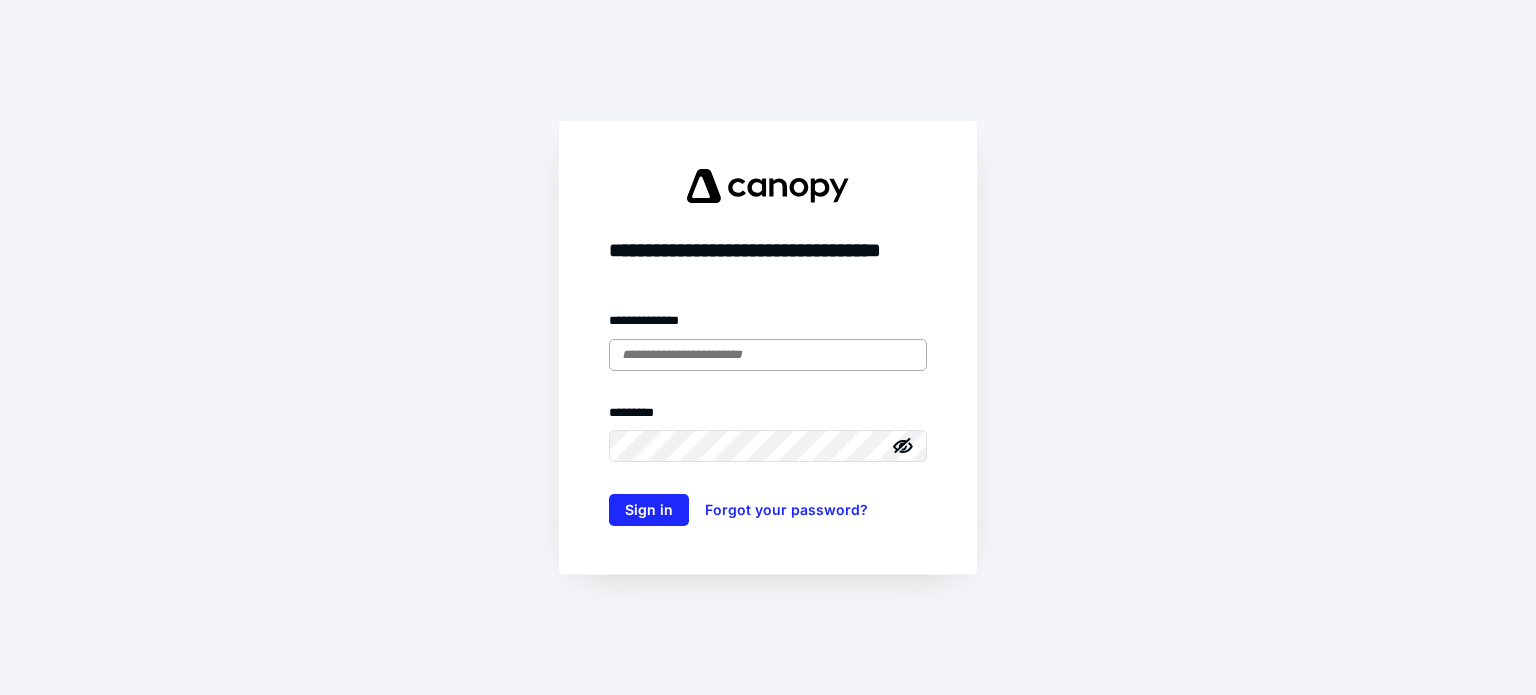 click at bounding box center [768, 355] 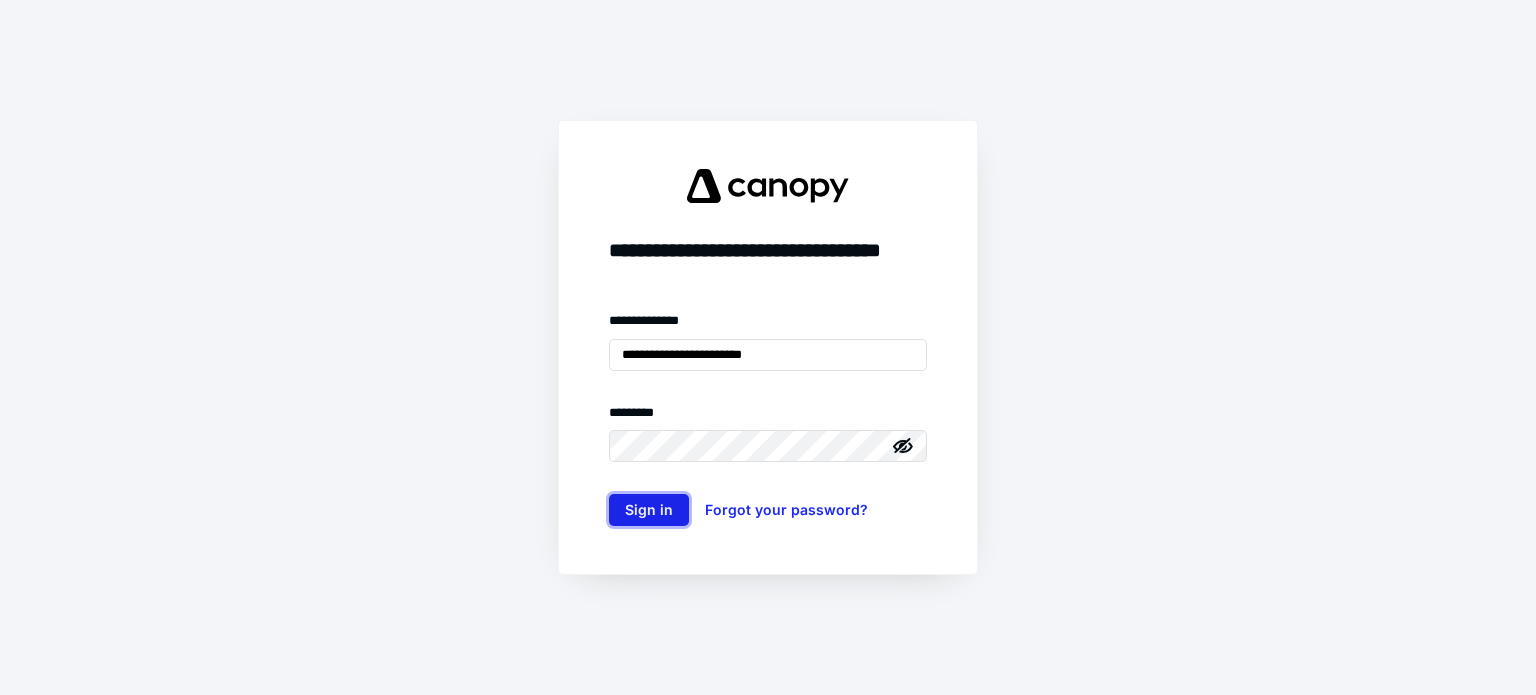 click on "Sign in" at bounding box center (649, 510) 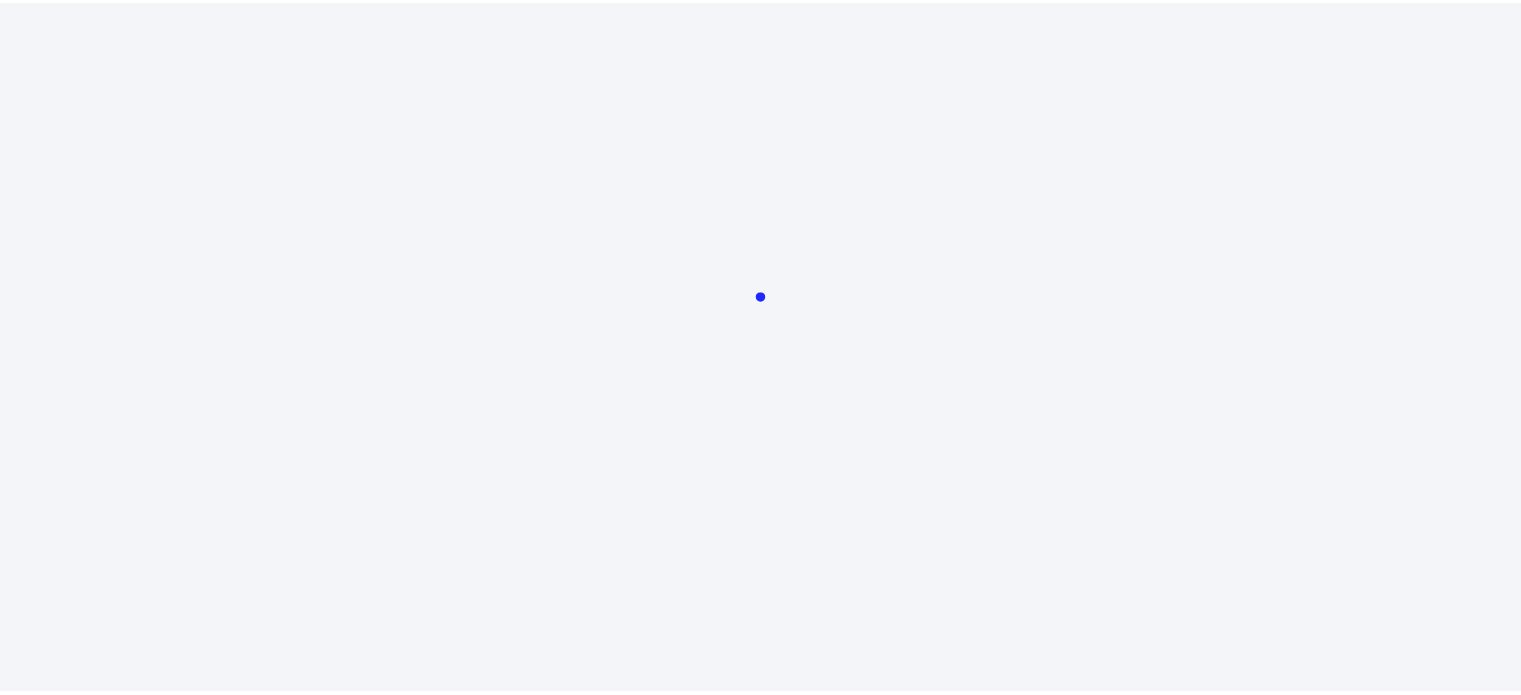 scroll, scrollTop: 0, scrollLeft: 0, axis: both 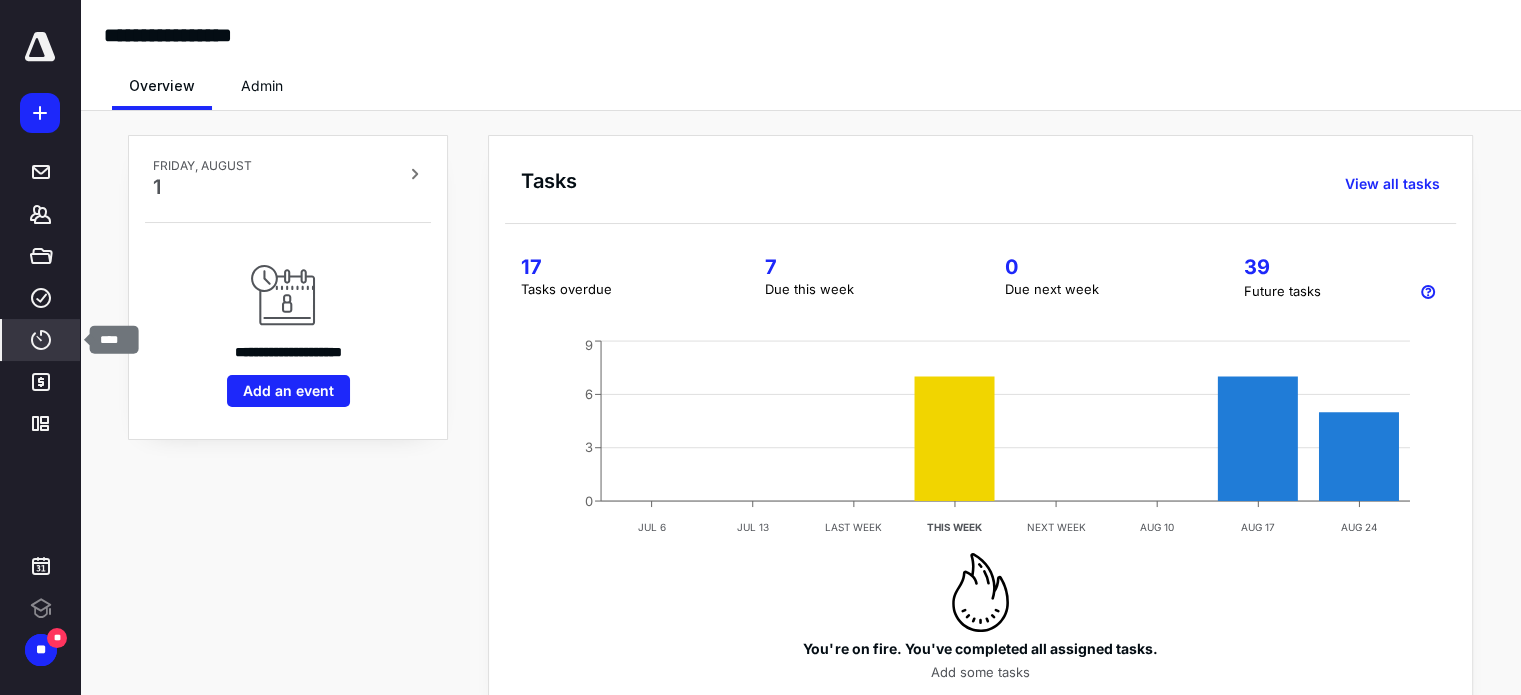 click 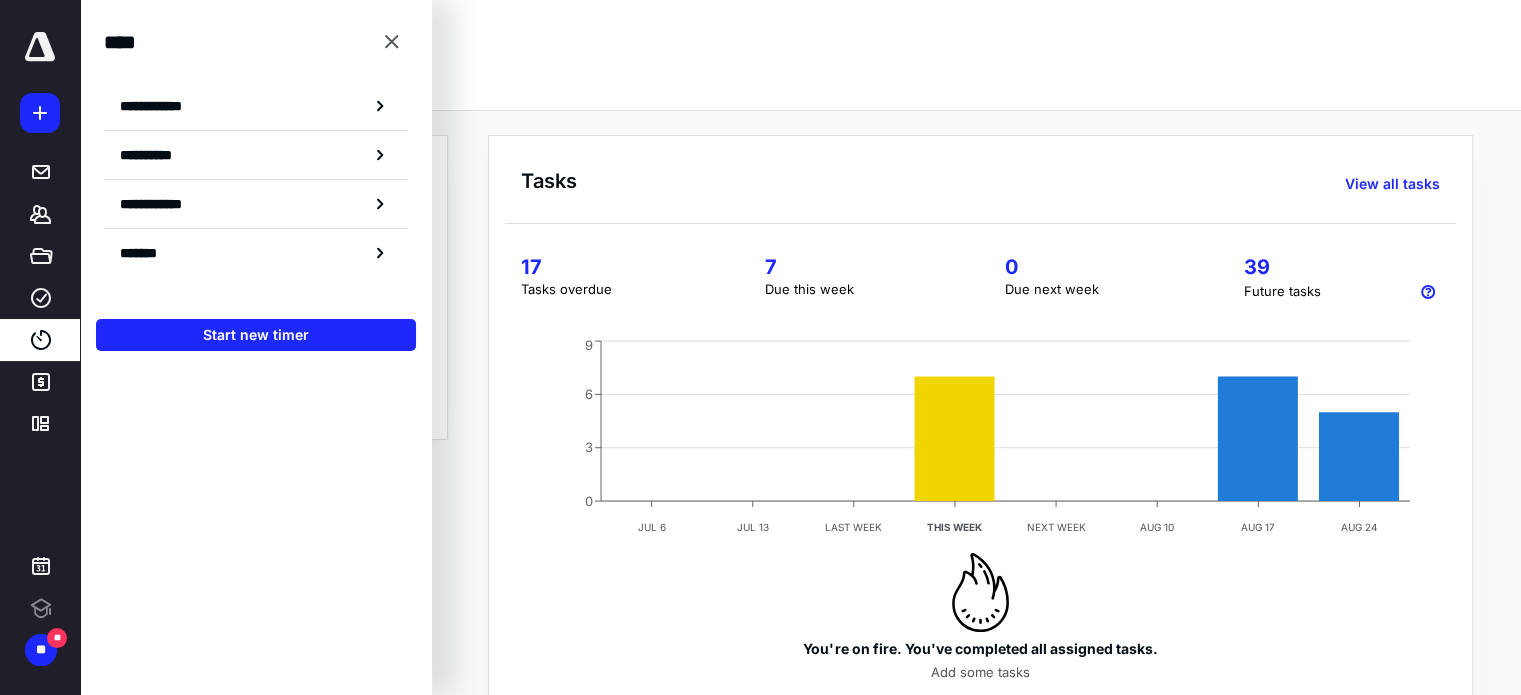 click on "**********" at bounding box center (162, 106) 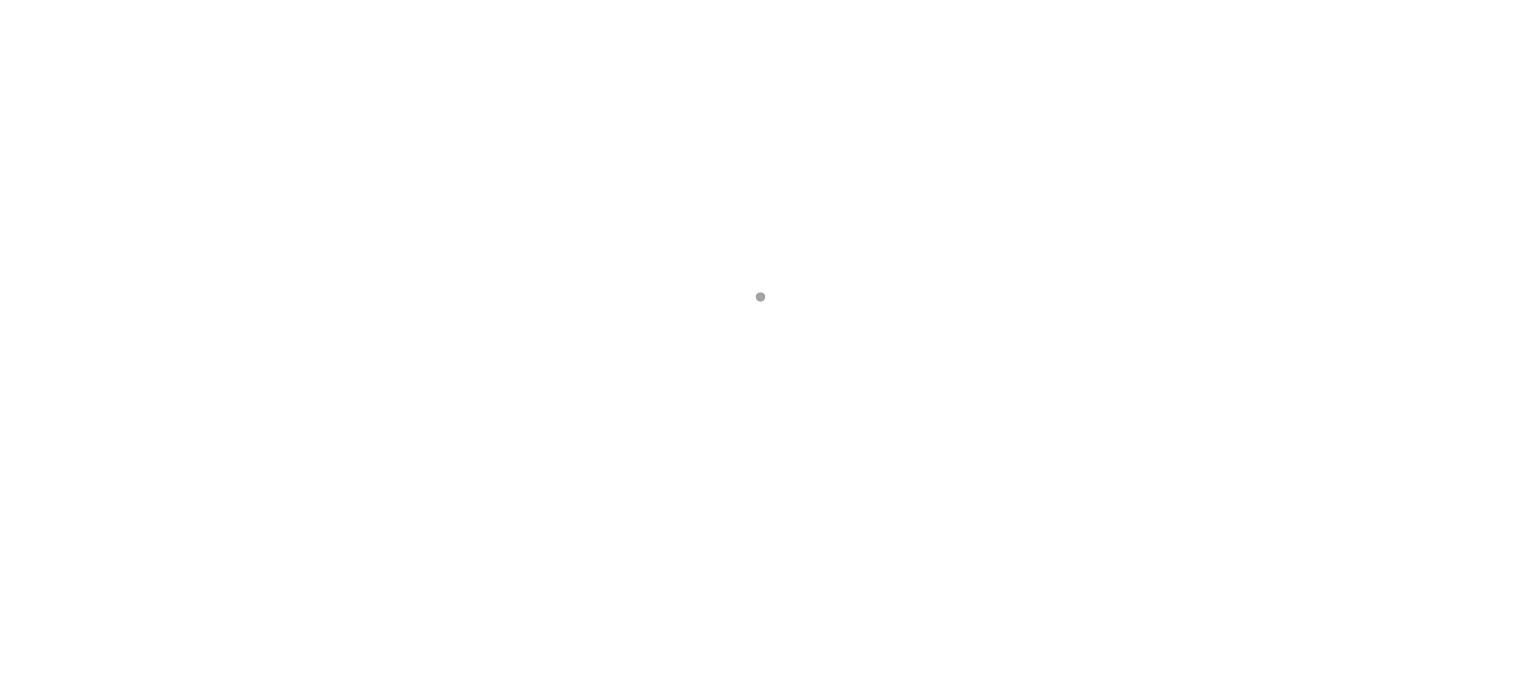 scroll, scrollTop: 0, scrollLeft: 0, axis: both 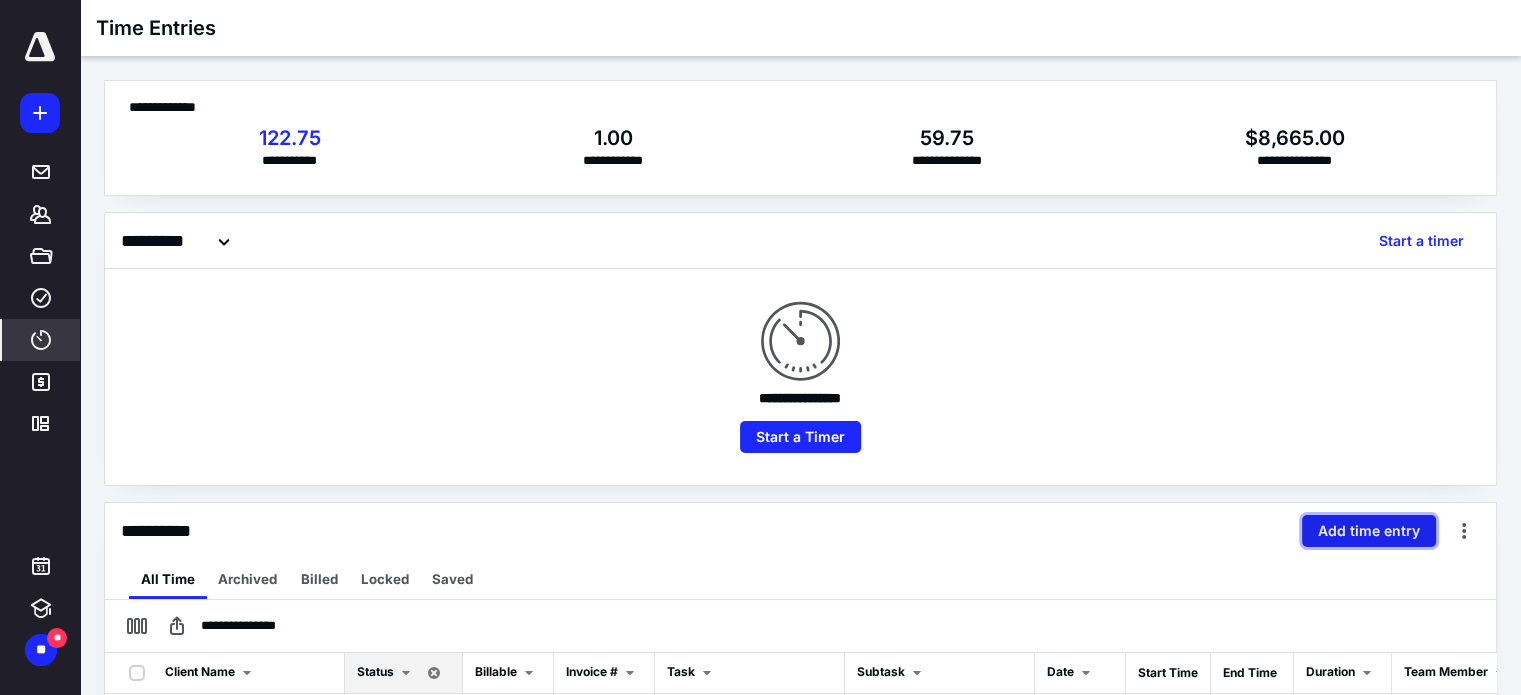 click on "Add time entry" at bounding box center [1369, 531] 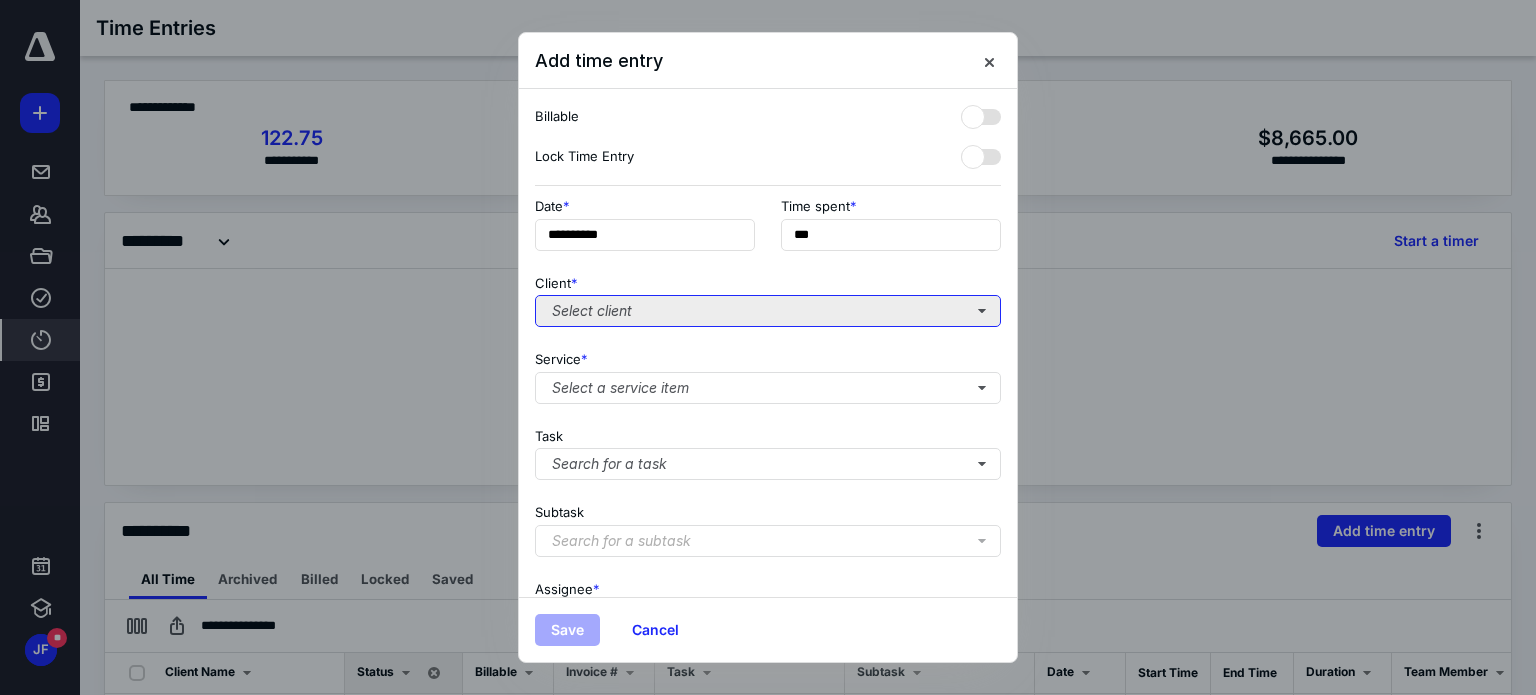 click on "Select client" at bounding box center [768, 311] 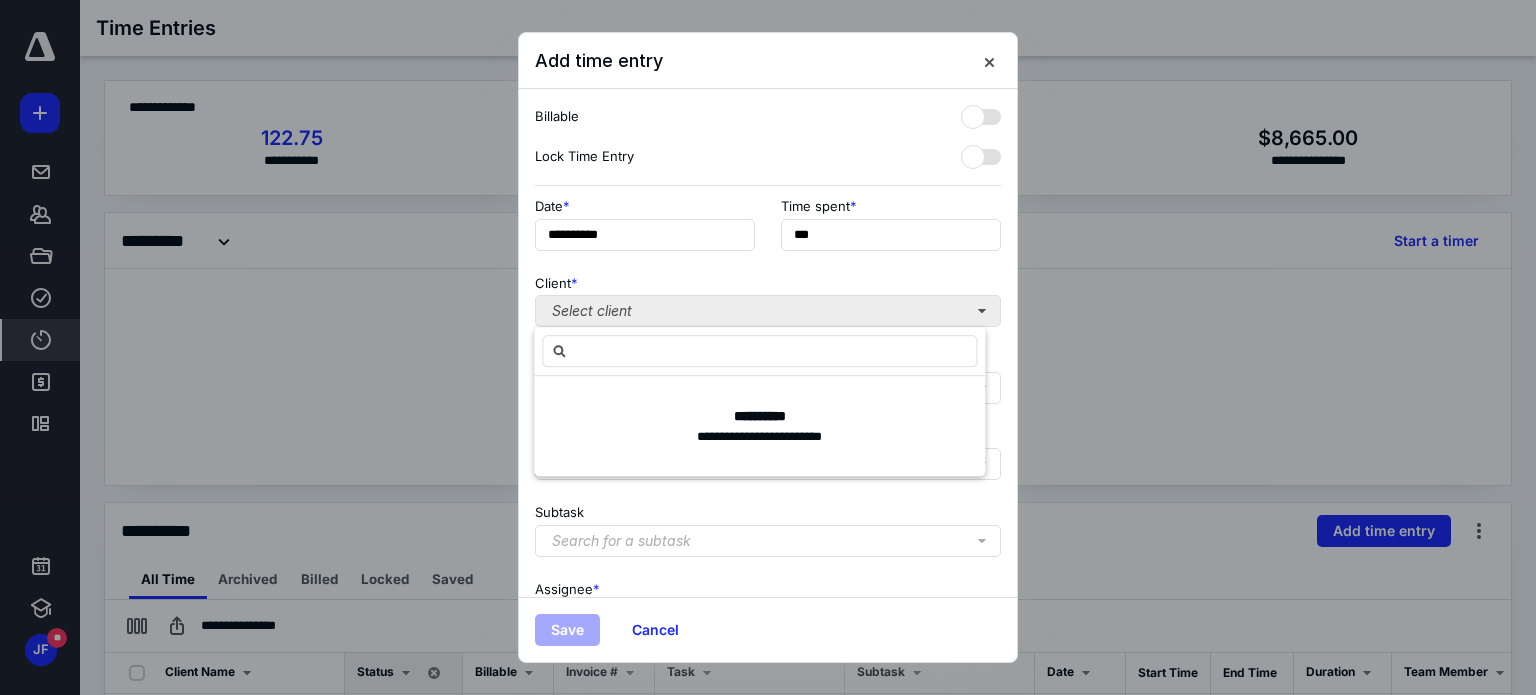 type on "*" 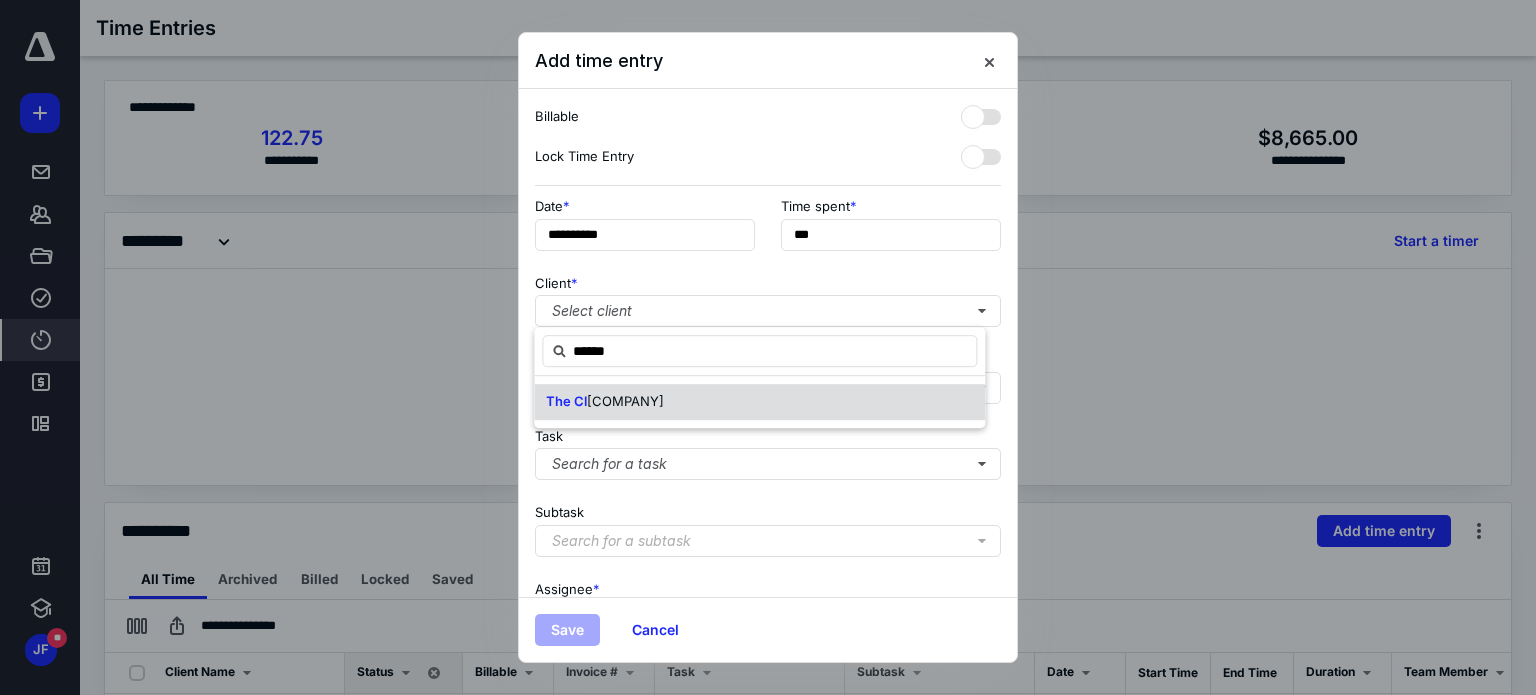 click on "[COMPANY]" at bounding box center (625, 401) 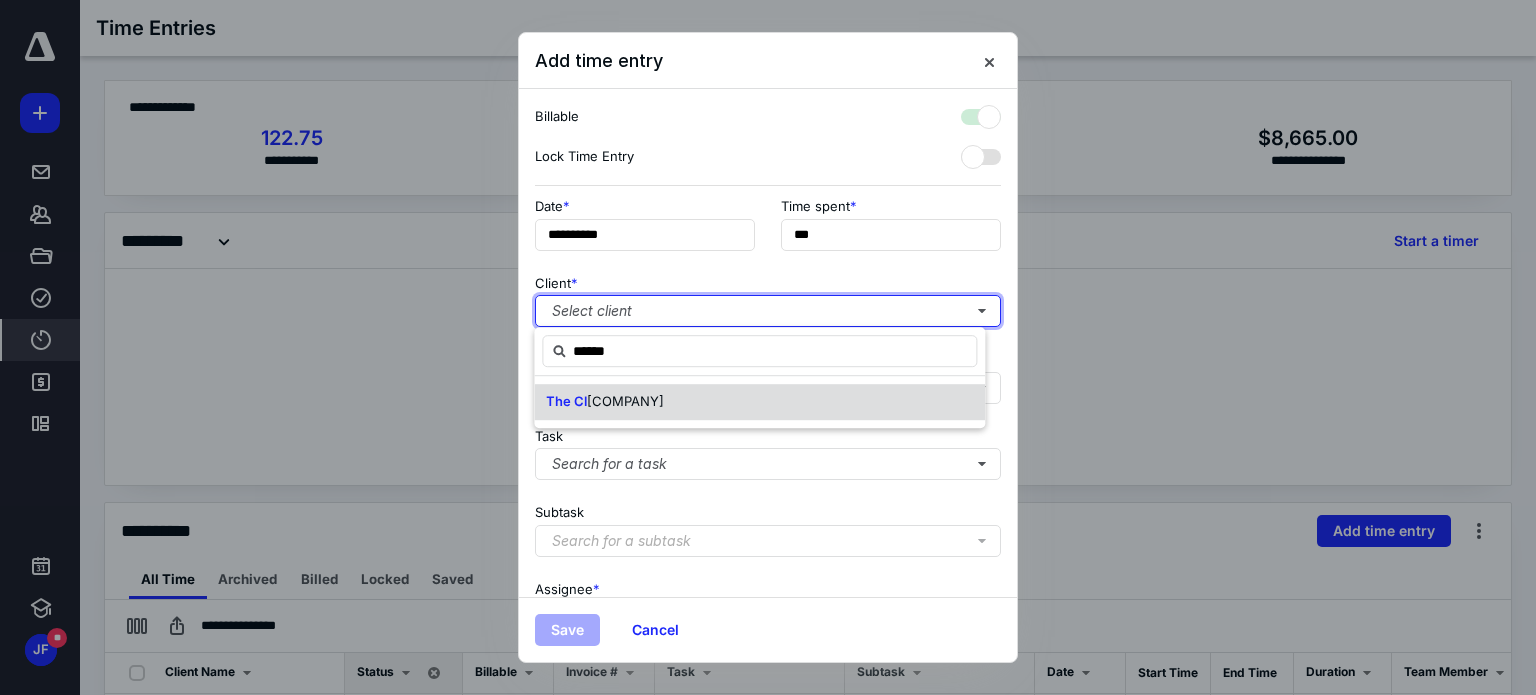 checkbox on "true" 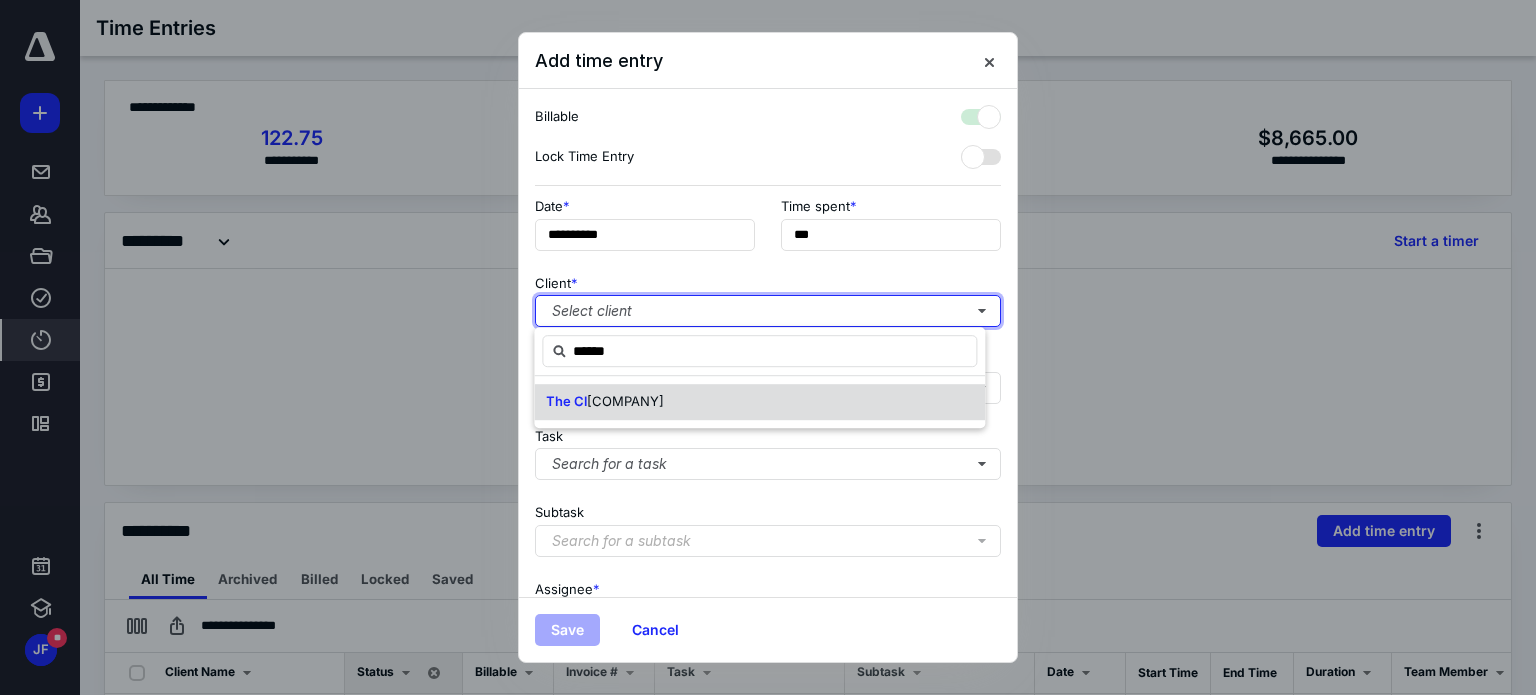 type 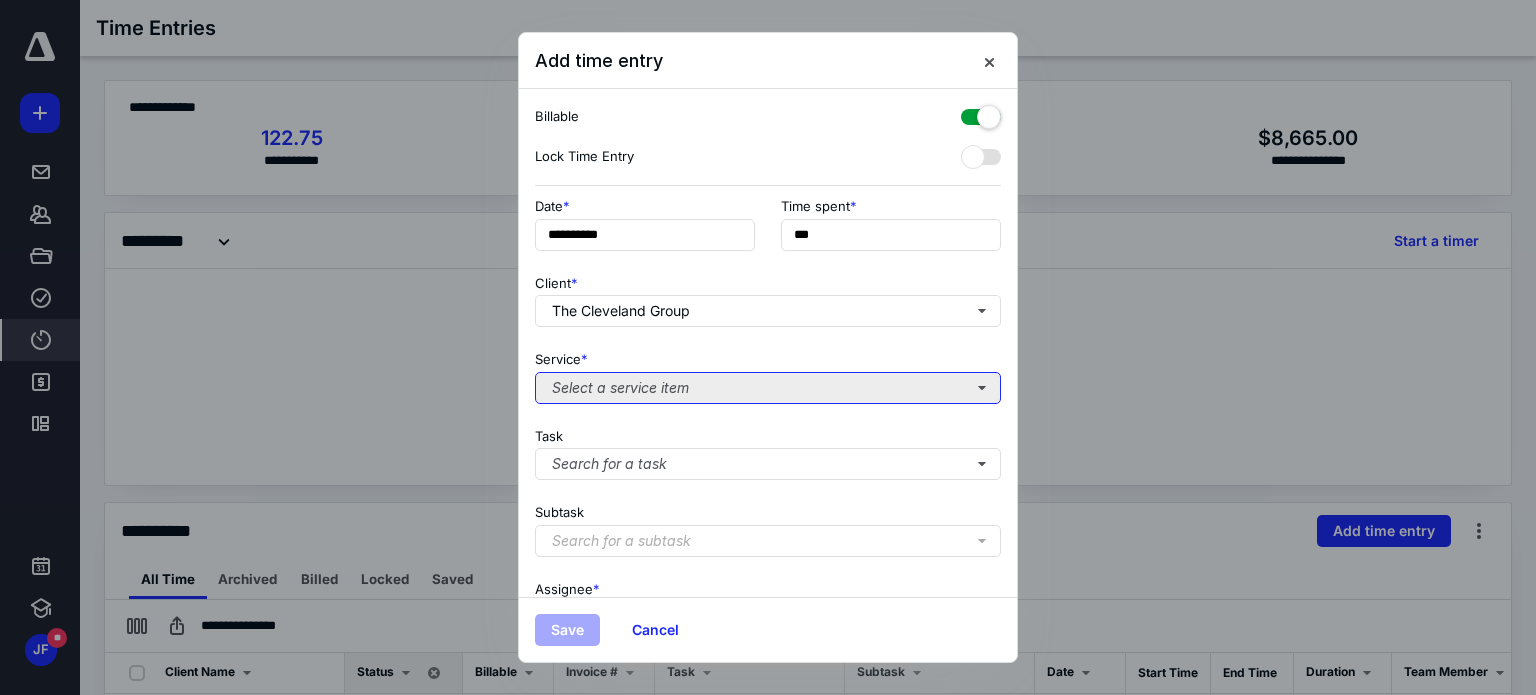click on "Select a service item" at bounding box center [768, 388] 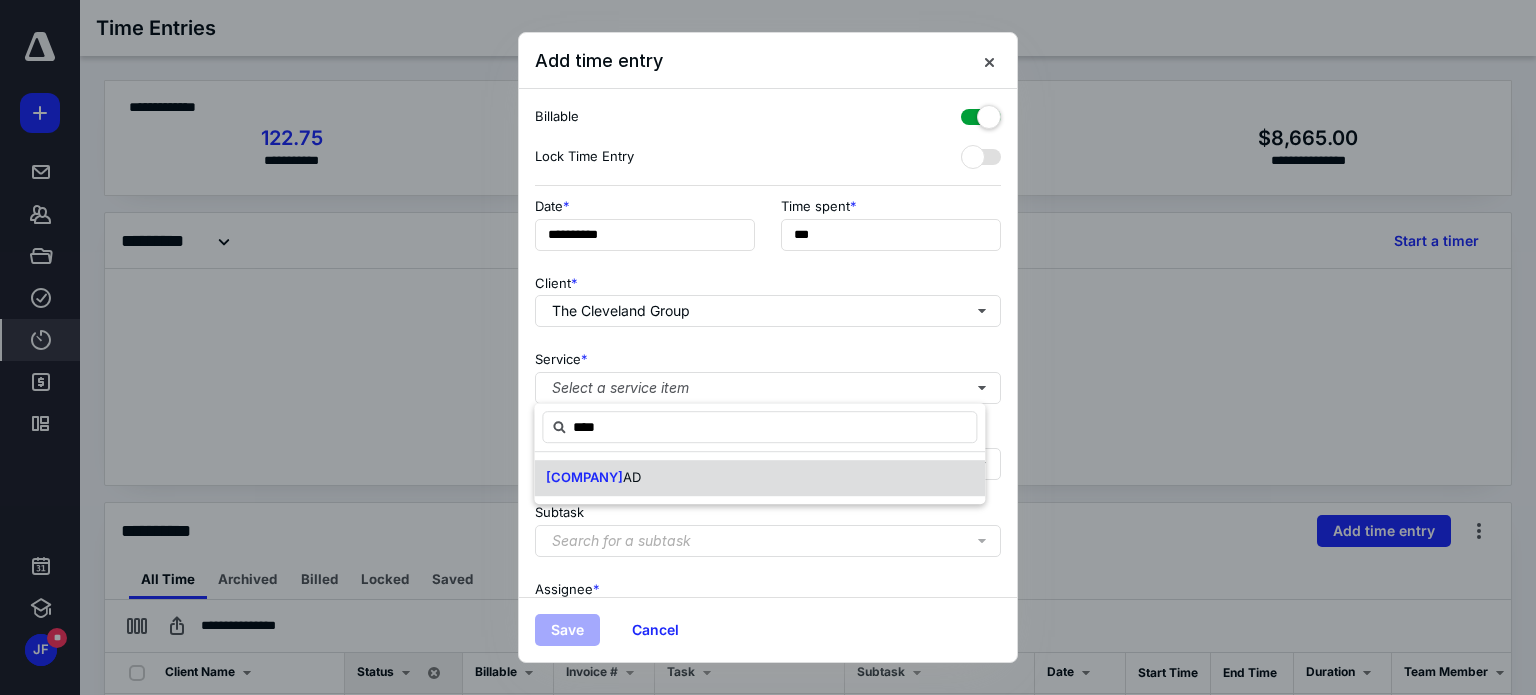 click on "[COMPANY]" at bounding box center (584, 477) 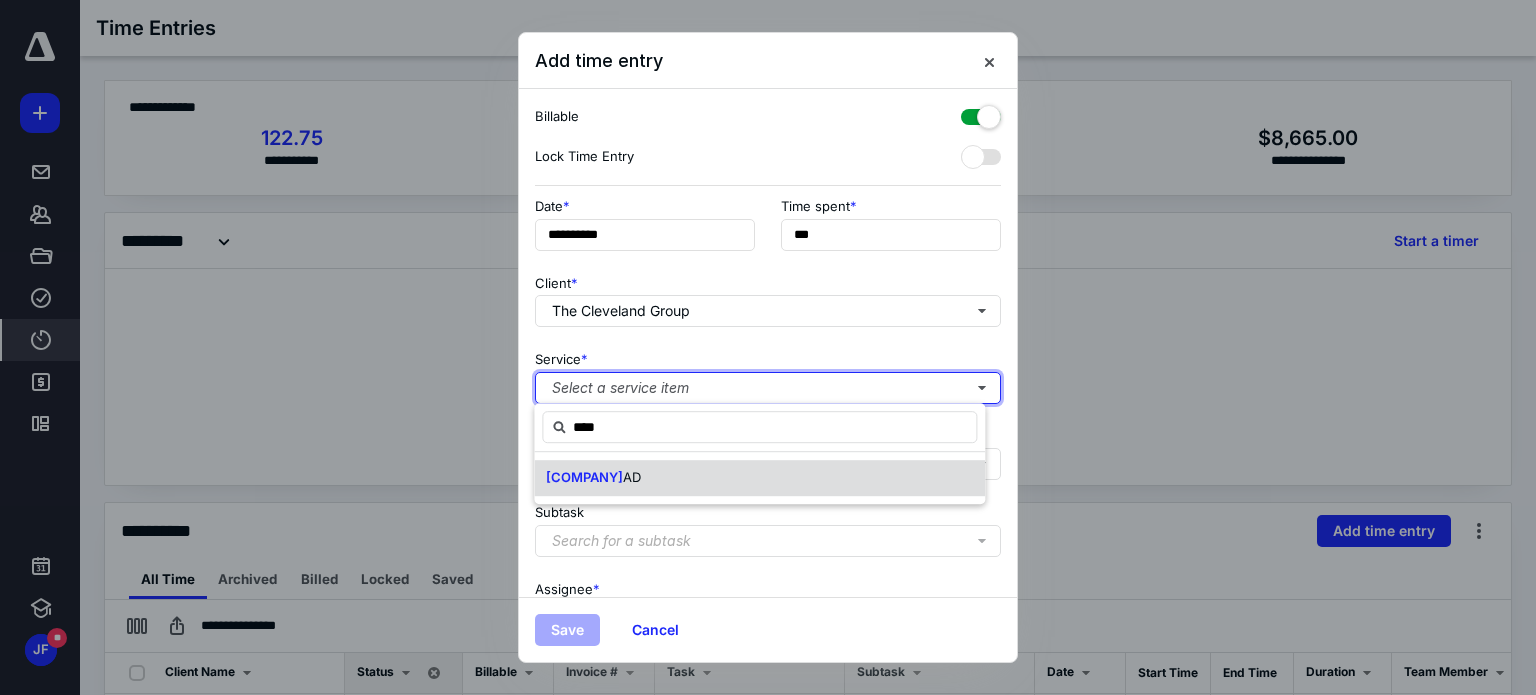 type 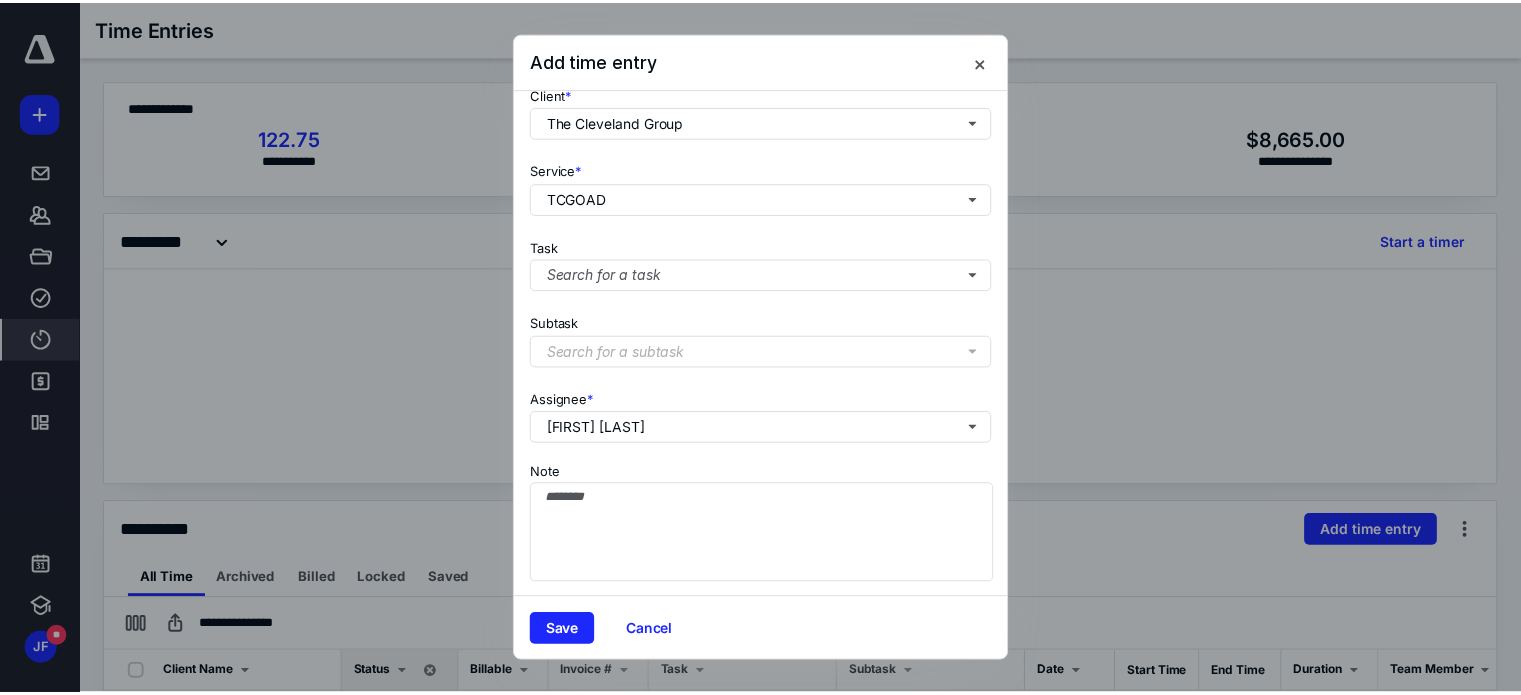 scroll, scrollTop: 200, scrollLeft: 0, axis: vertical 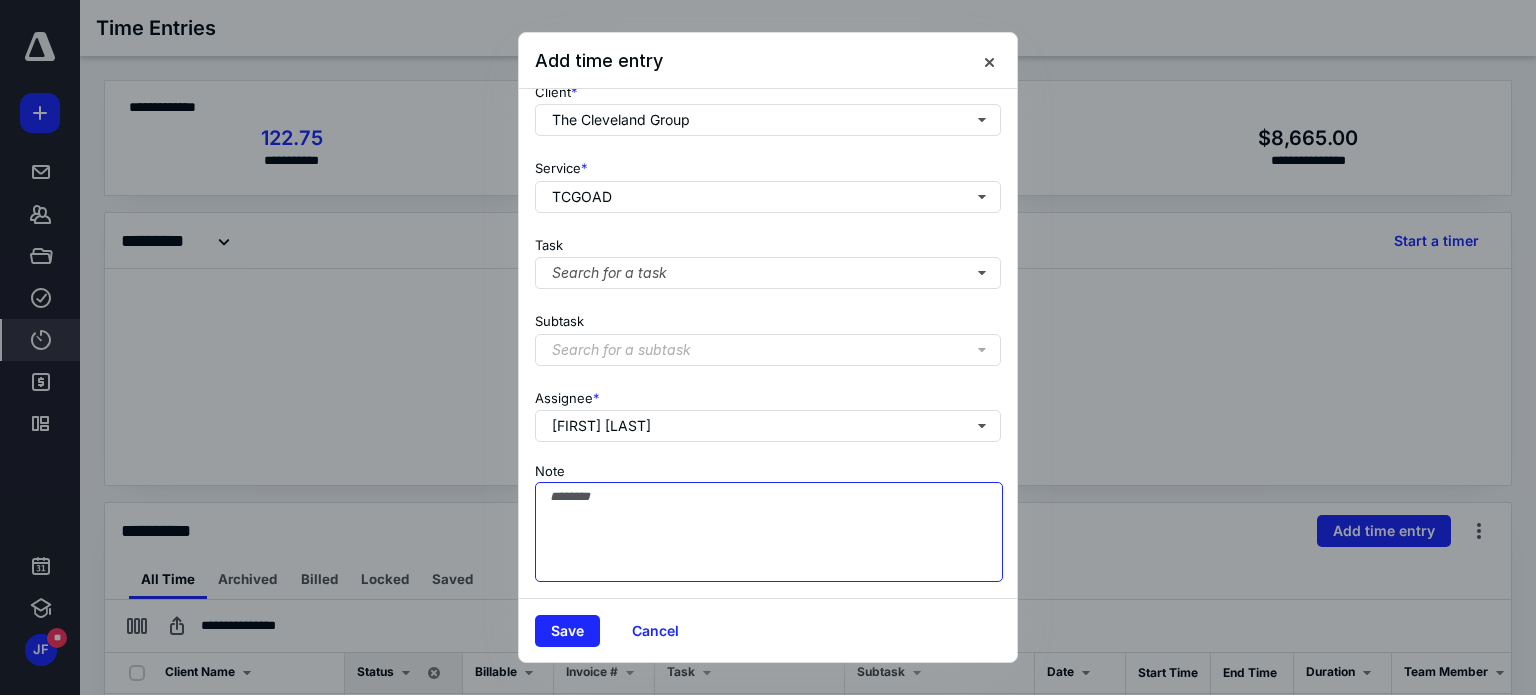 click on "Note" at bounding box center [769, 532] 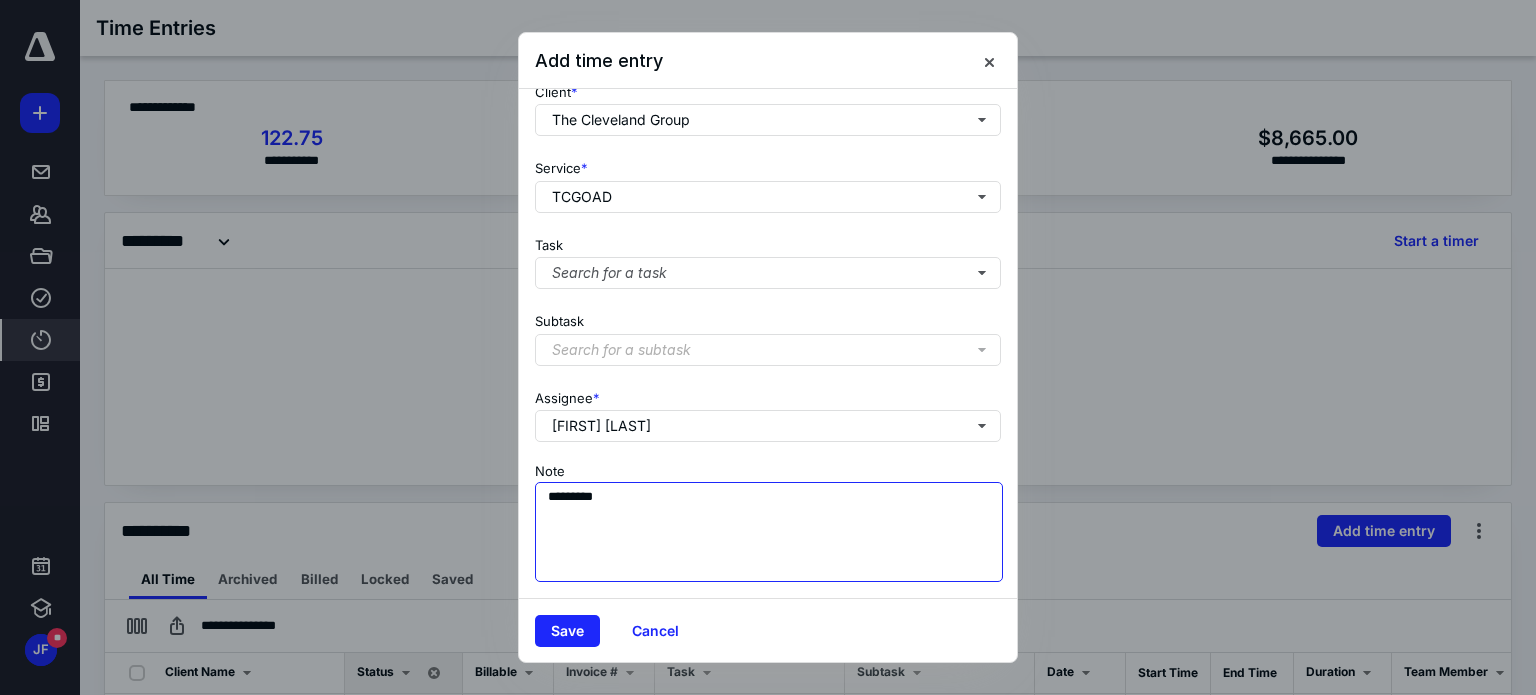 click on "*********" at bounding box center (769, 532) 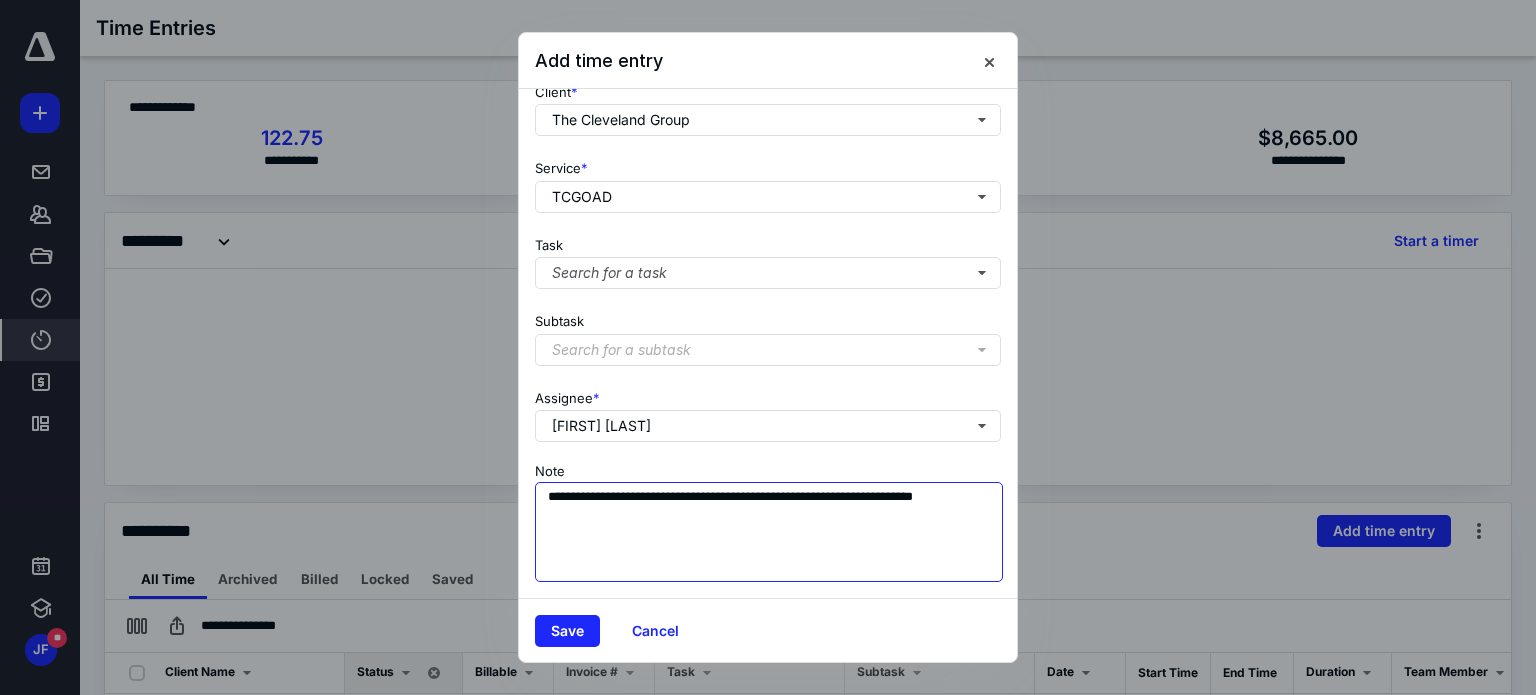 click on "**********" at bounding box center (769, 532) 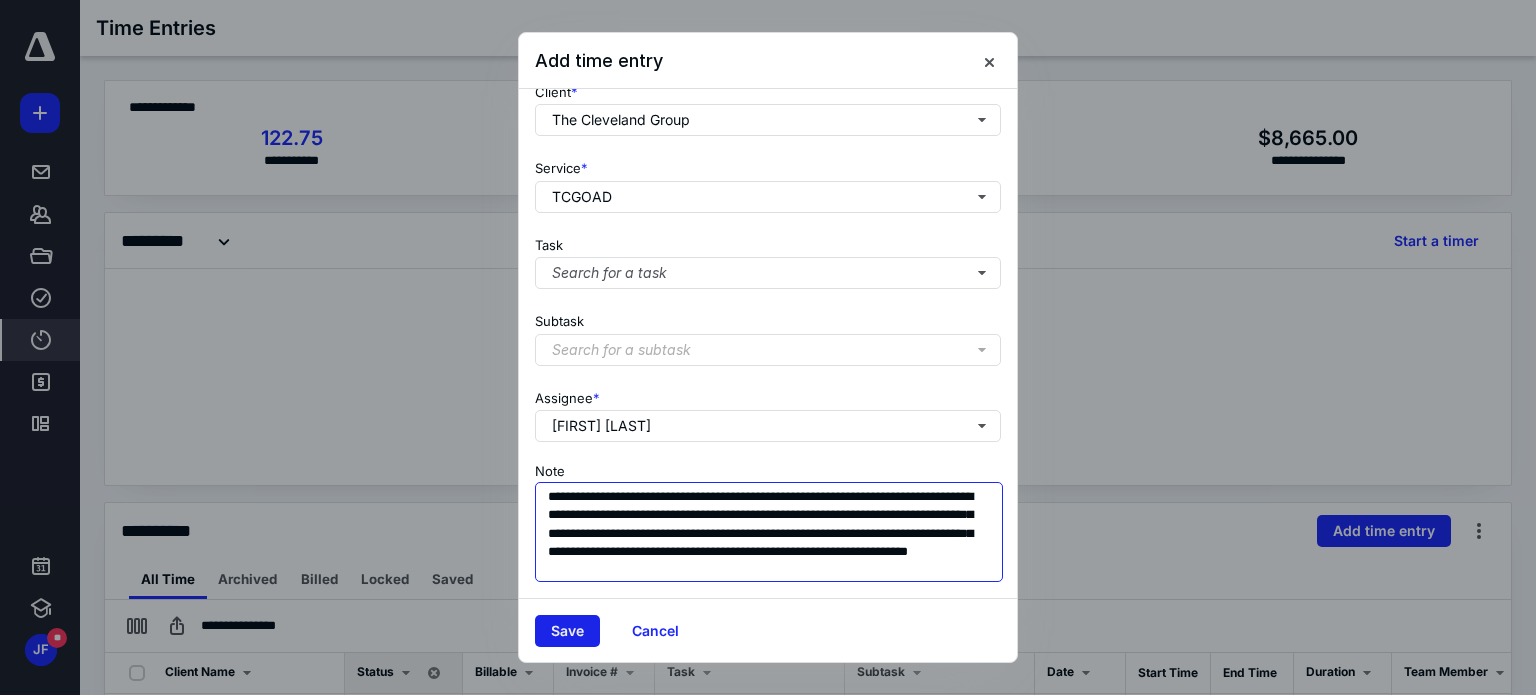 type on "**********" 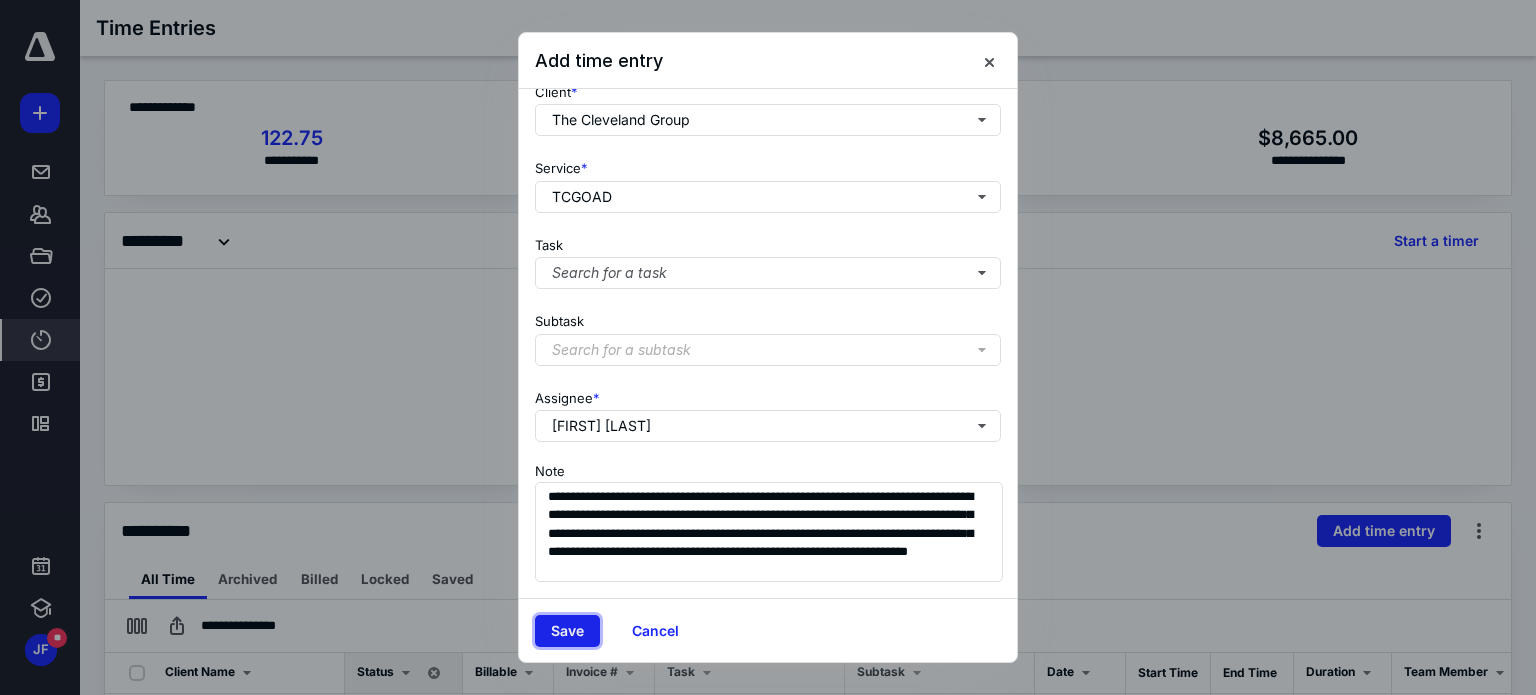 click on "Save" at bounding box center (567, 631) 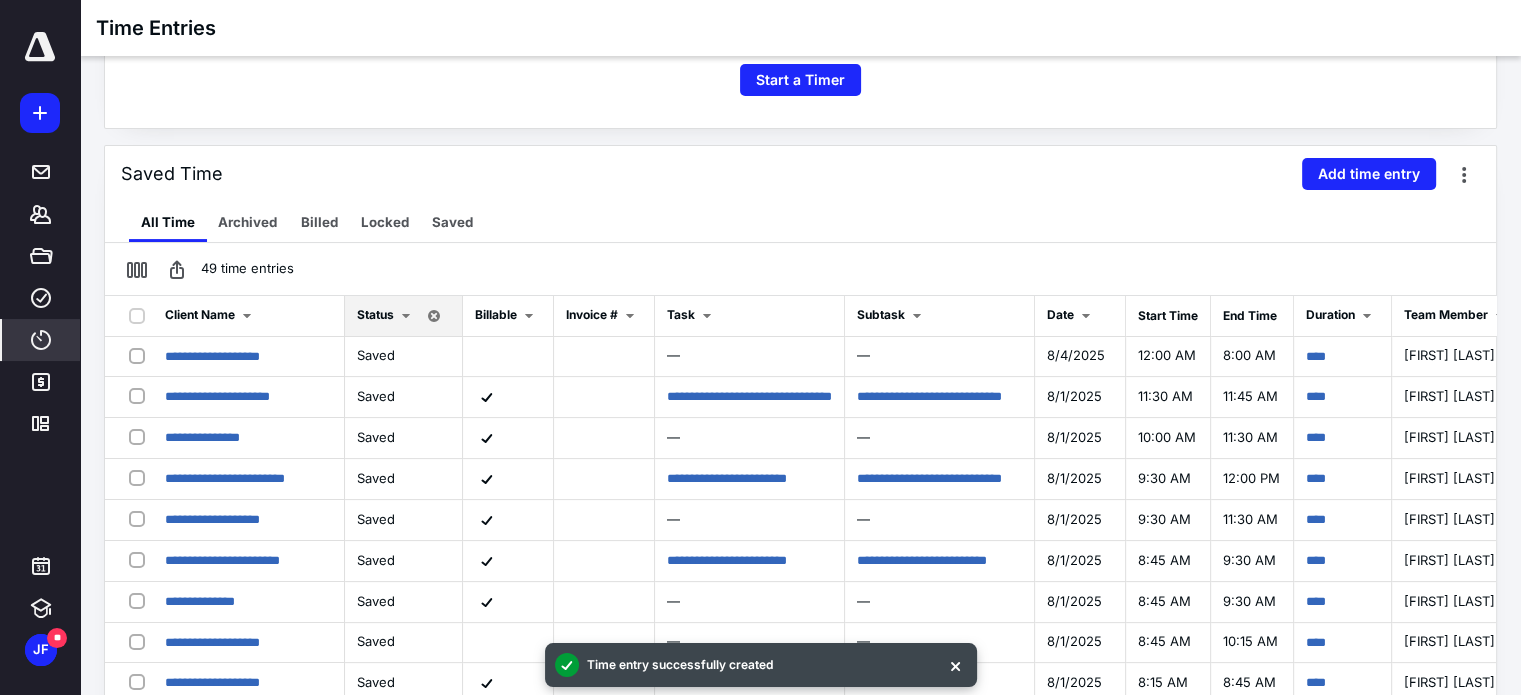 scroll, scrollTop: 442, scrollLeft: 0, axis: vertical 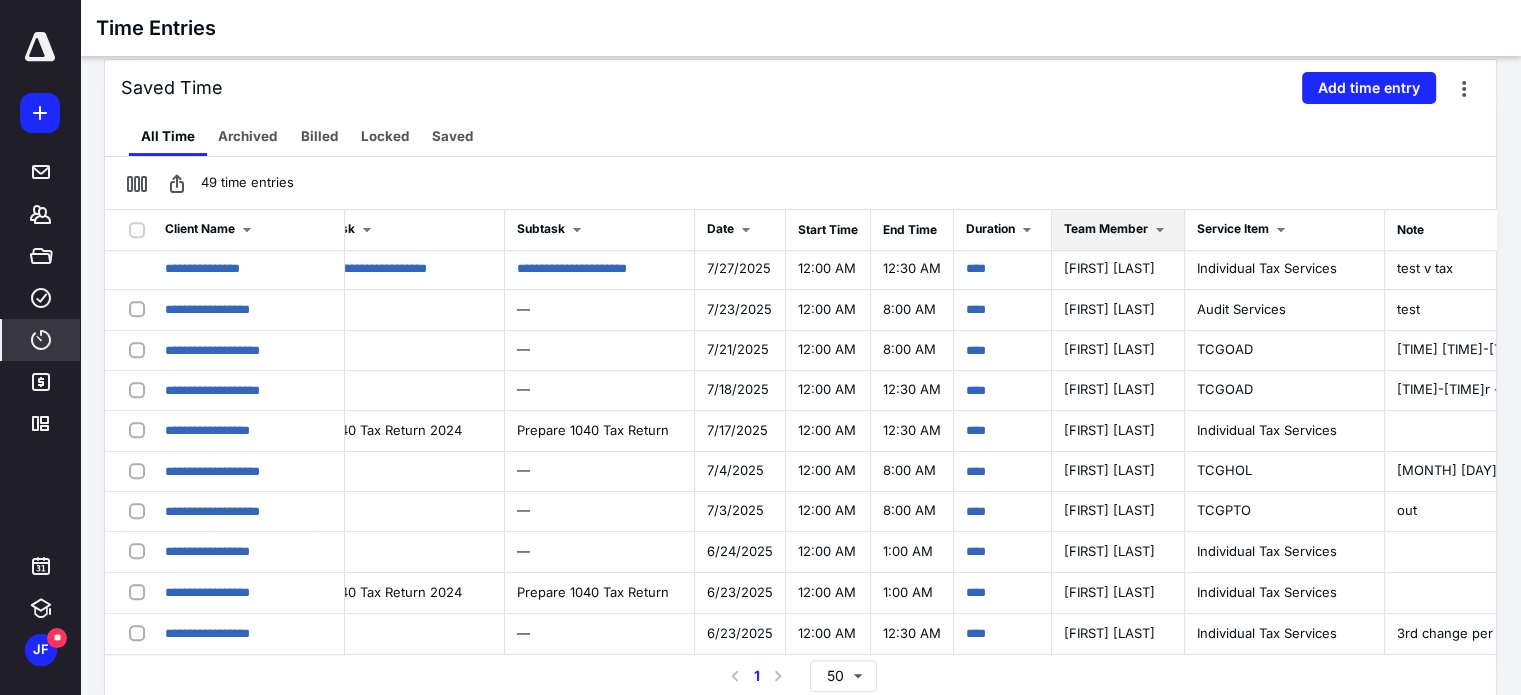 click at bounding box center (1160, 230) 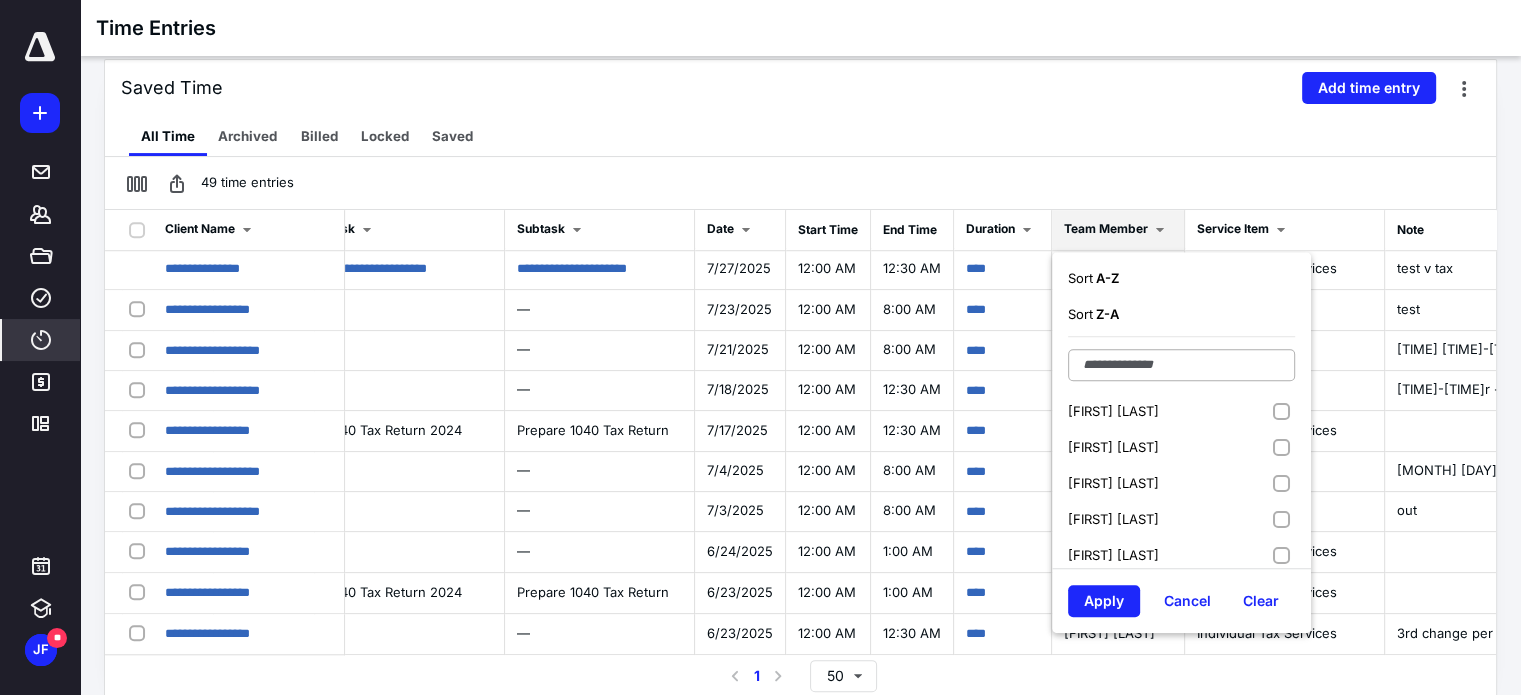 click at bounding box center [1181, 365] 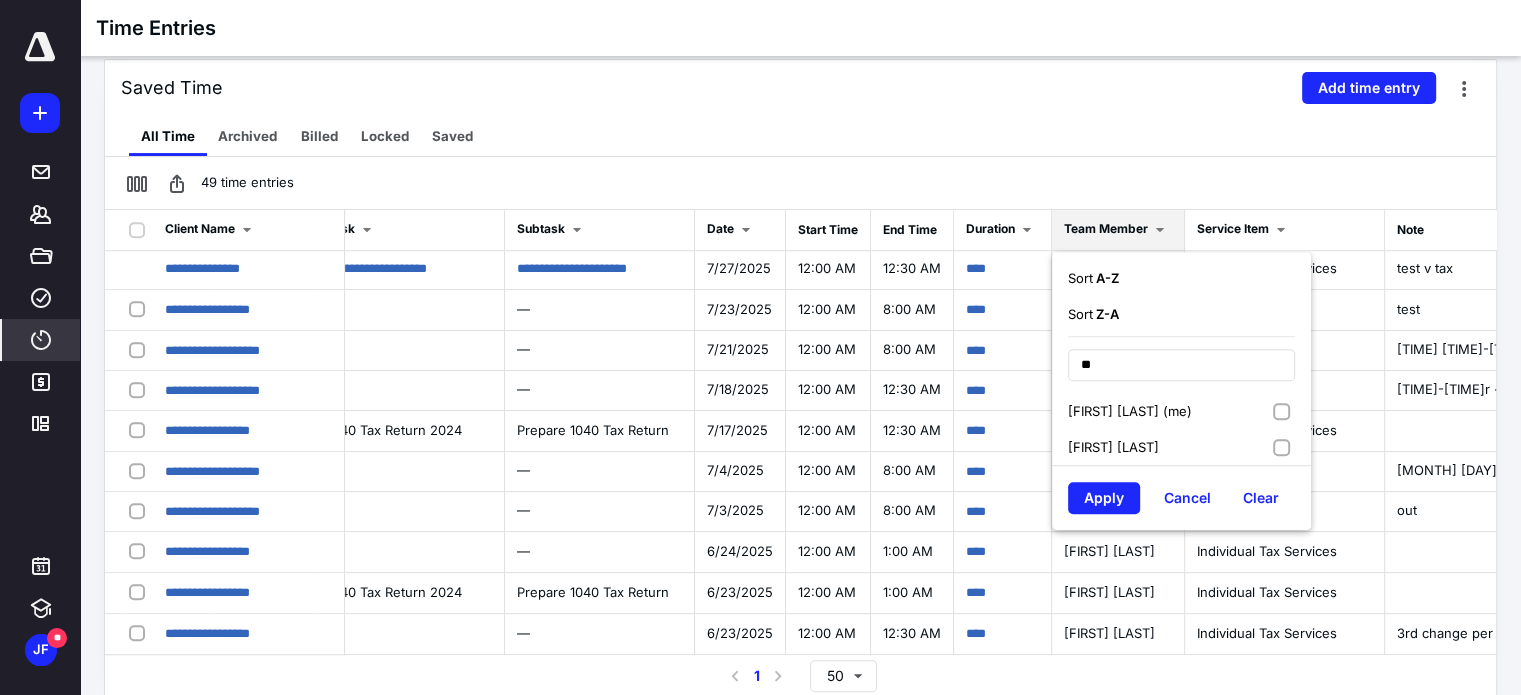 type on "**" 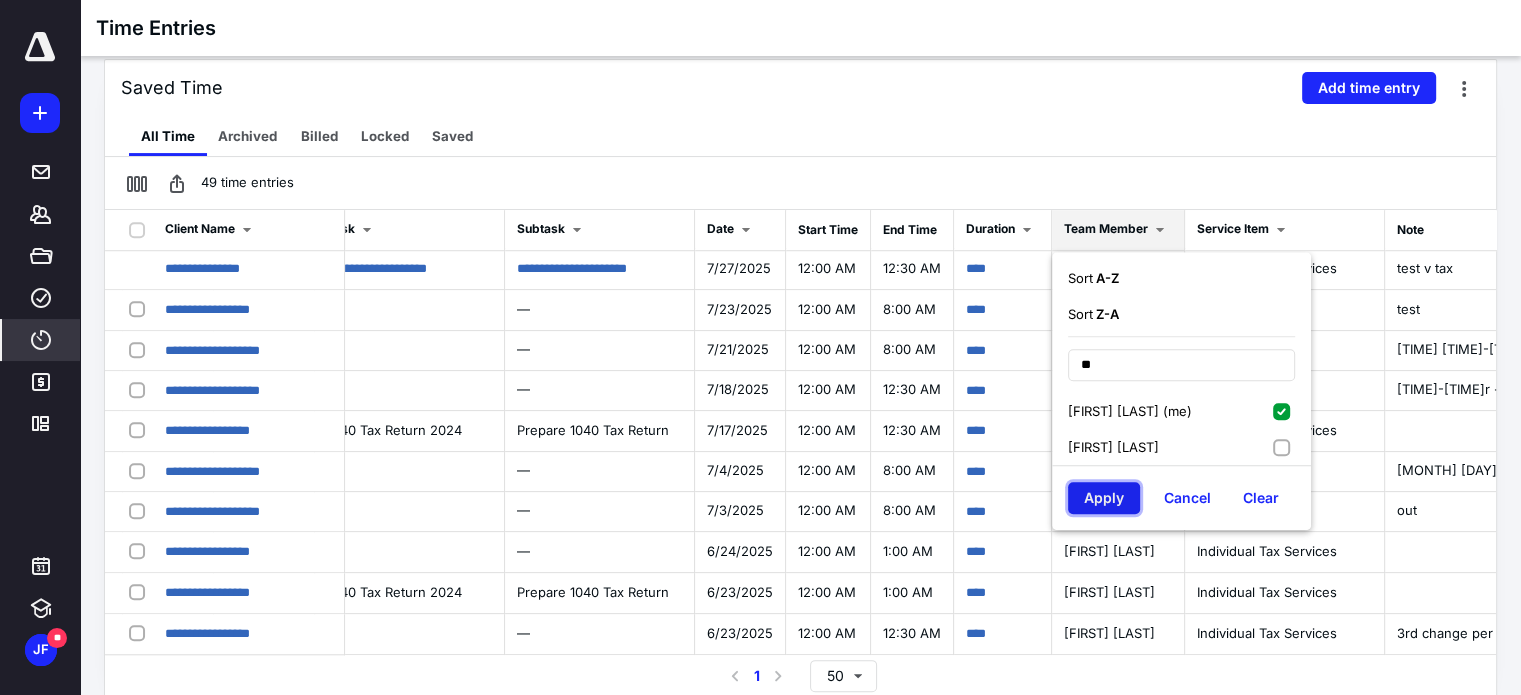 click on "Apply" at bounding box center [1104, 498] 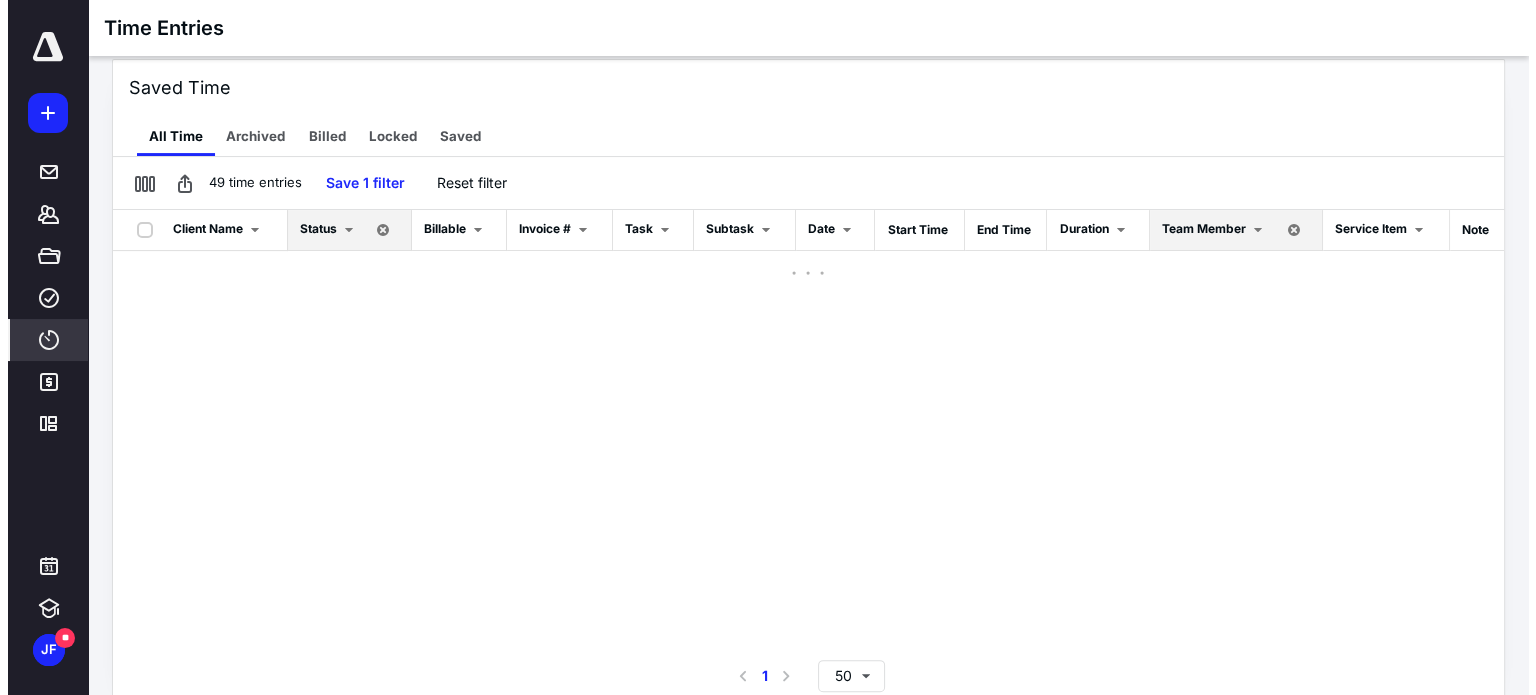 scroll, scrollTop: 0, scrollLeft: 0, axis: both 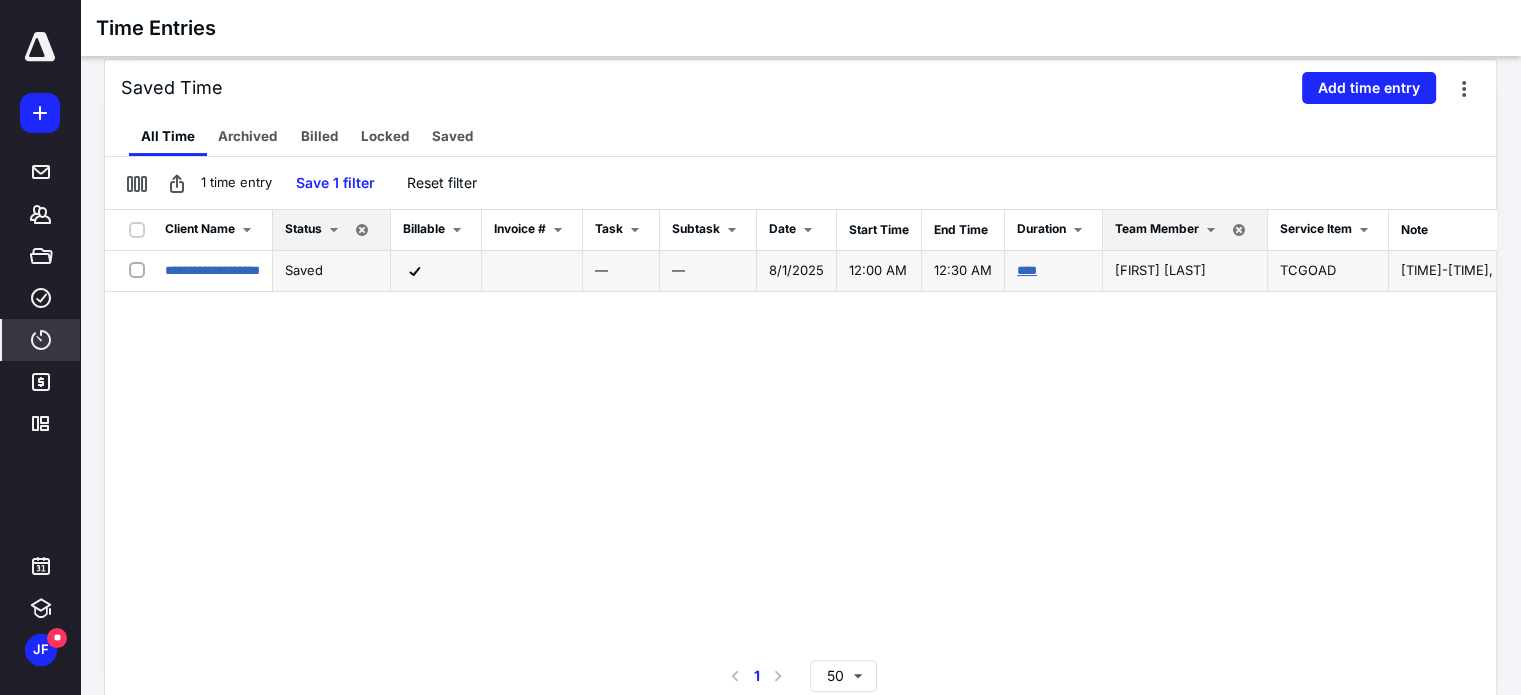 click on "****" at bounding box center [1027, 270] 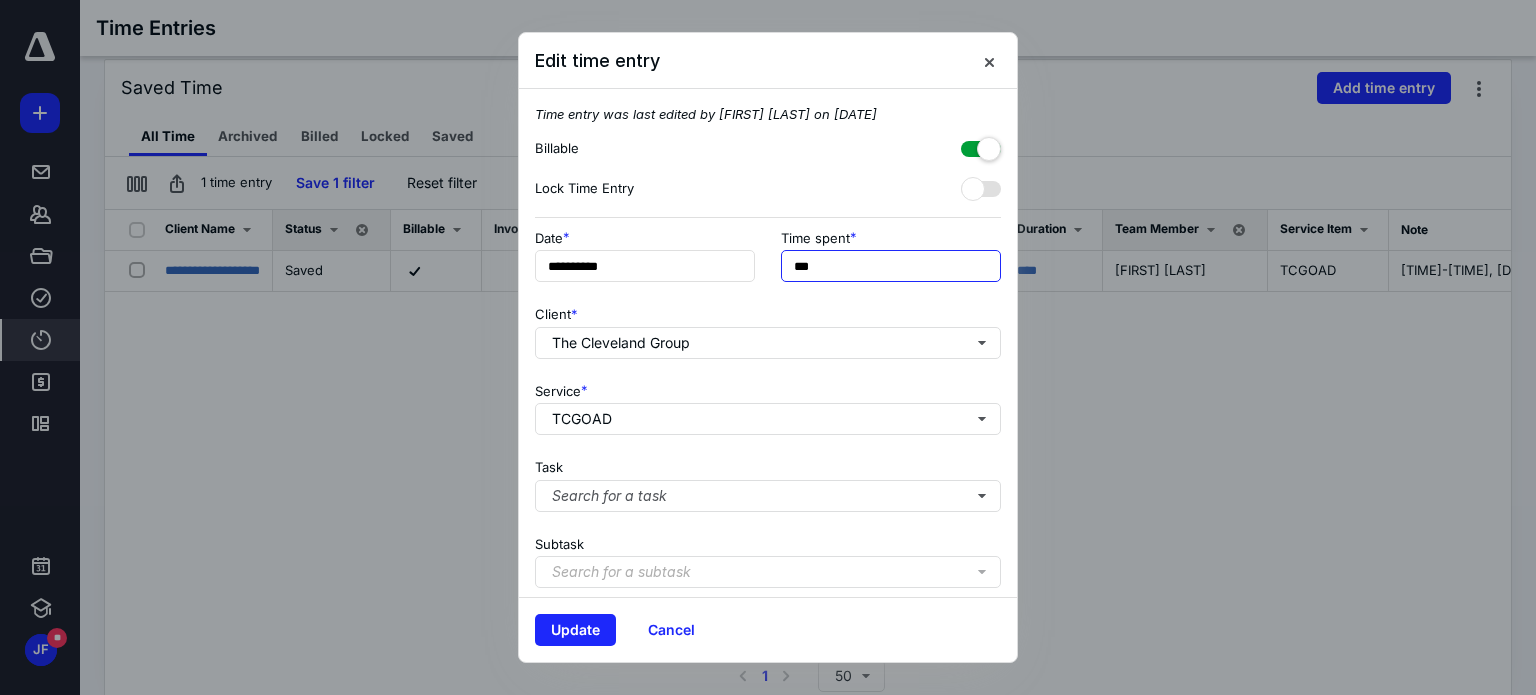 click on "***" at bounding box center (891, 266) 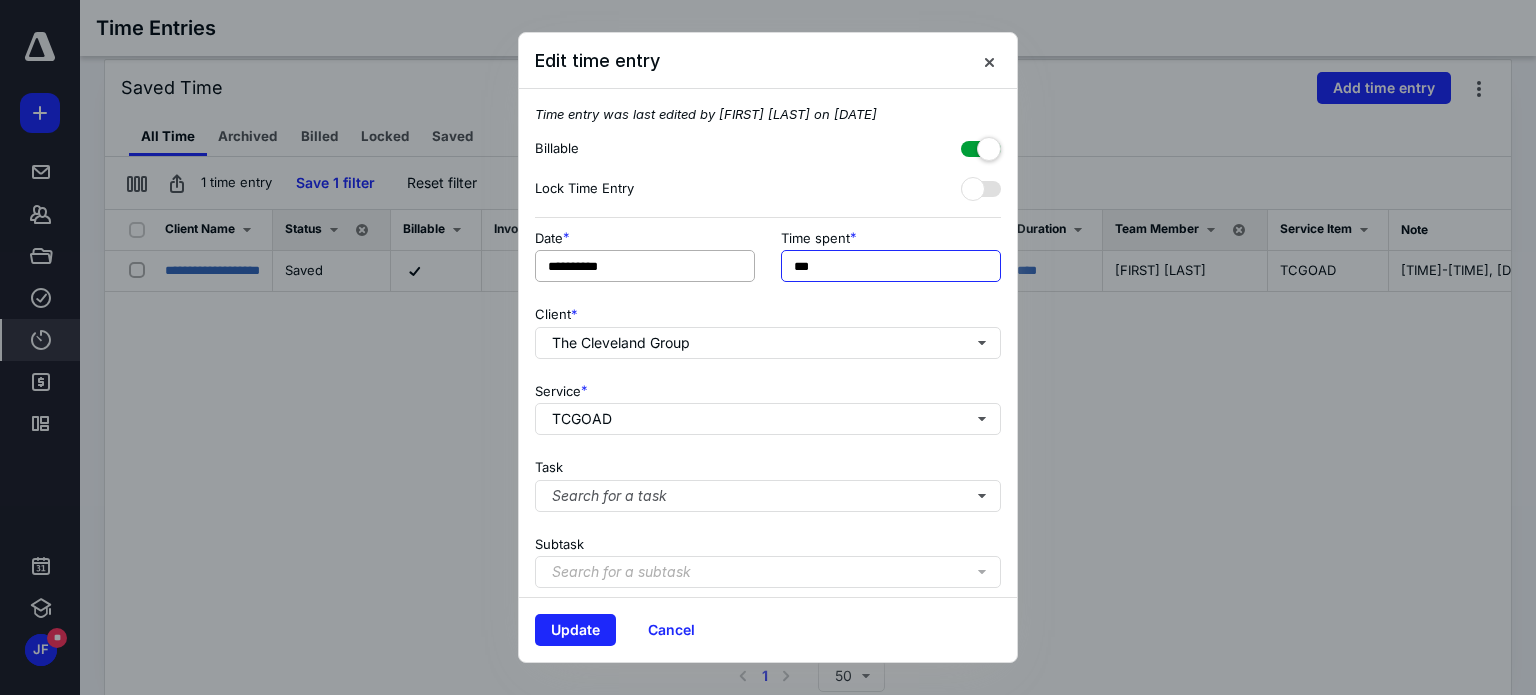 drag, startPoint x: 900, startPoint y: 259, endPoint x: 708, endPoint y: 259, distance: 192 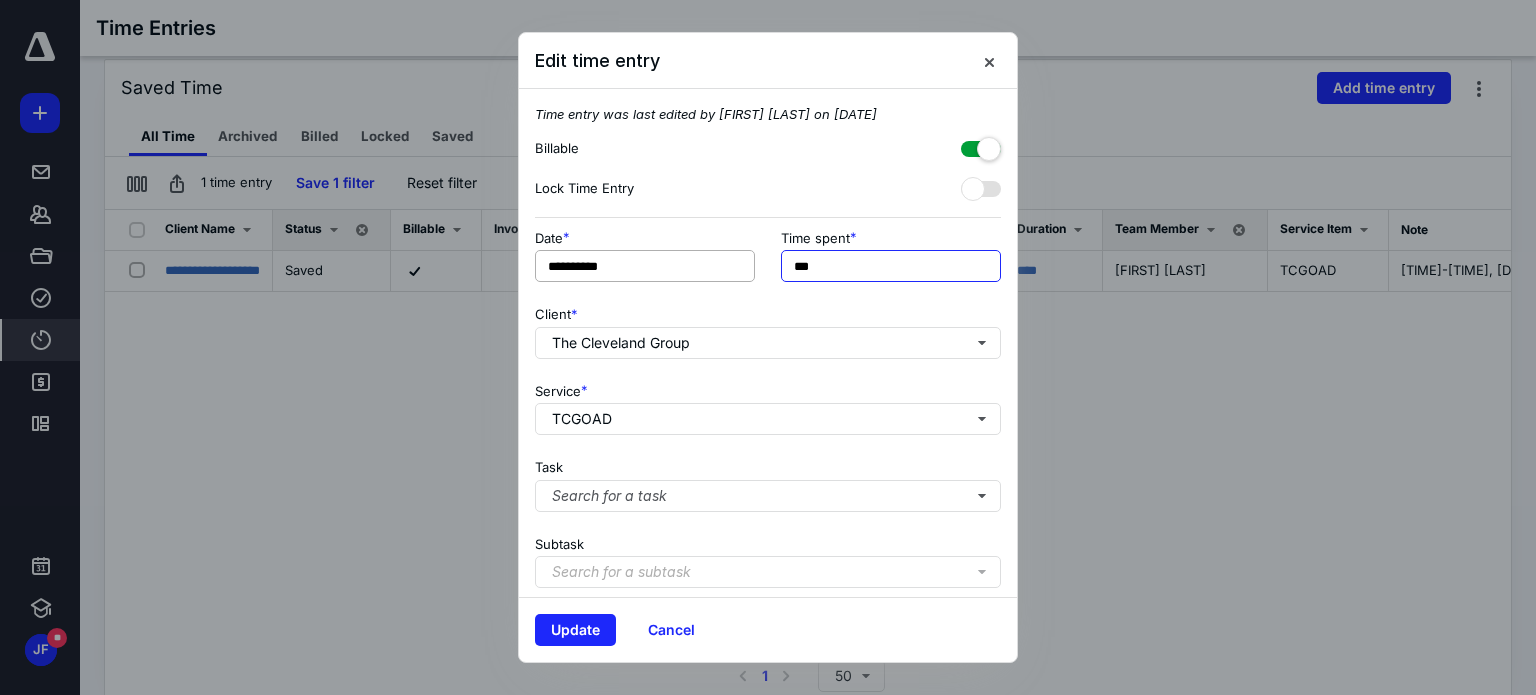 click on "**********" at bounding box center [768, 262] 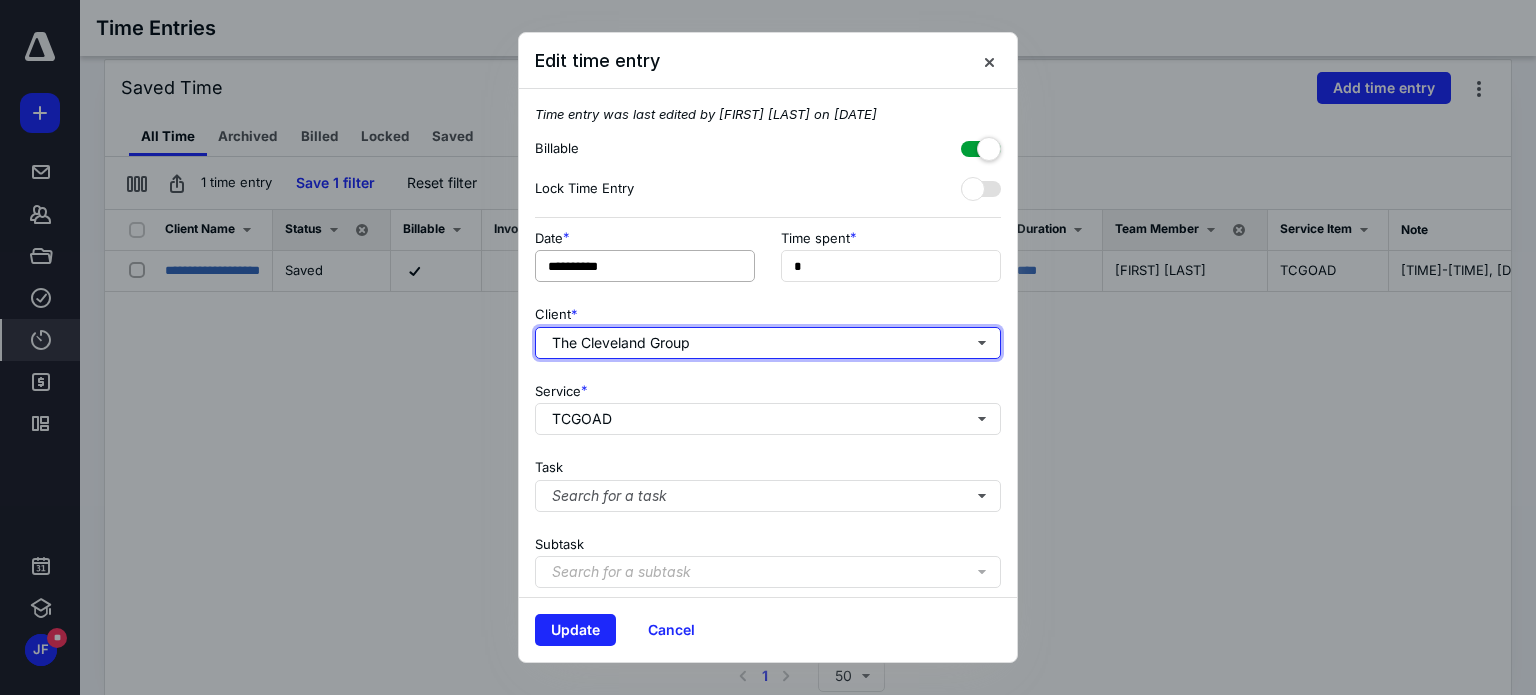 type on "**" 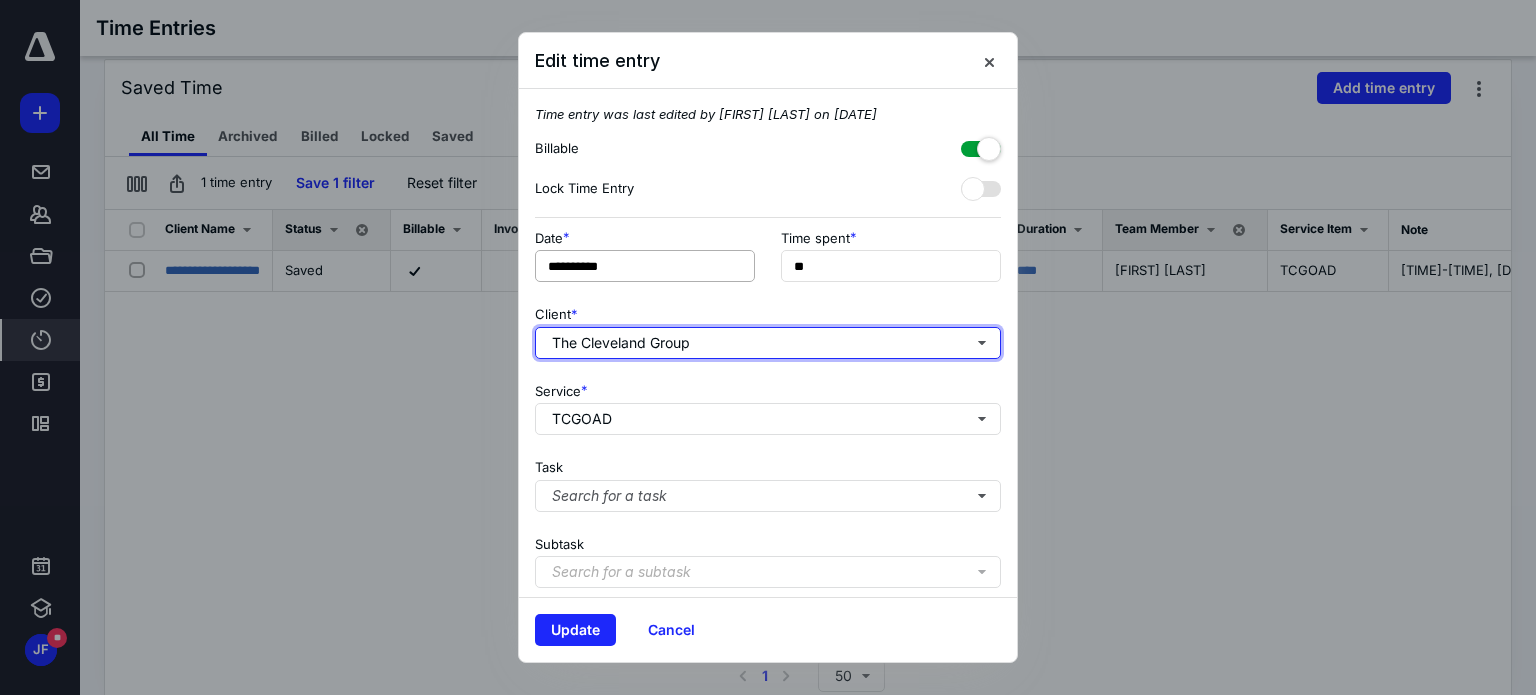 type 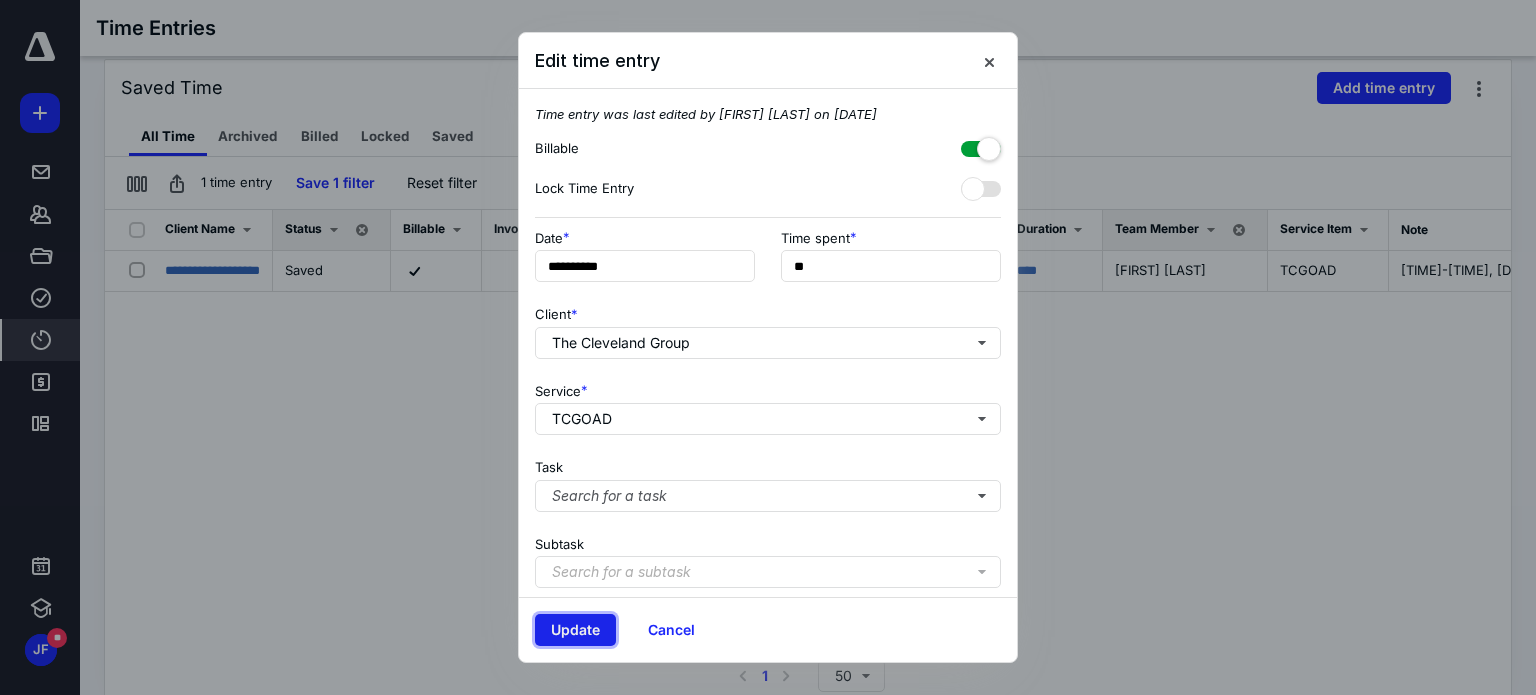 click on "Update" at bounding box center [575, 630] 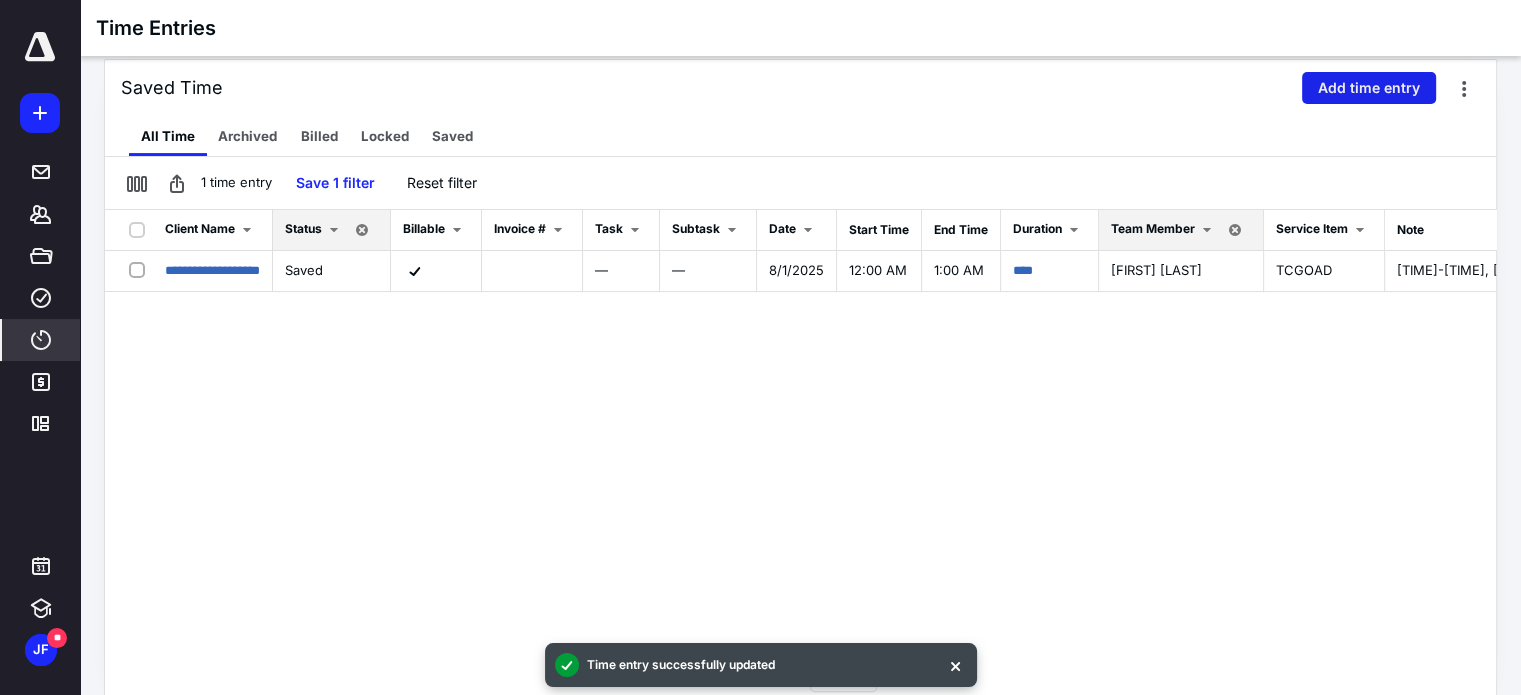 click on "Add time entry" at bounding box center [1369, 88] 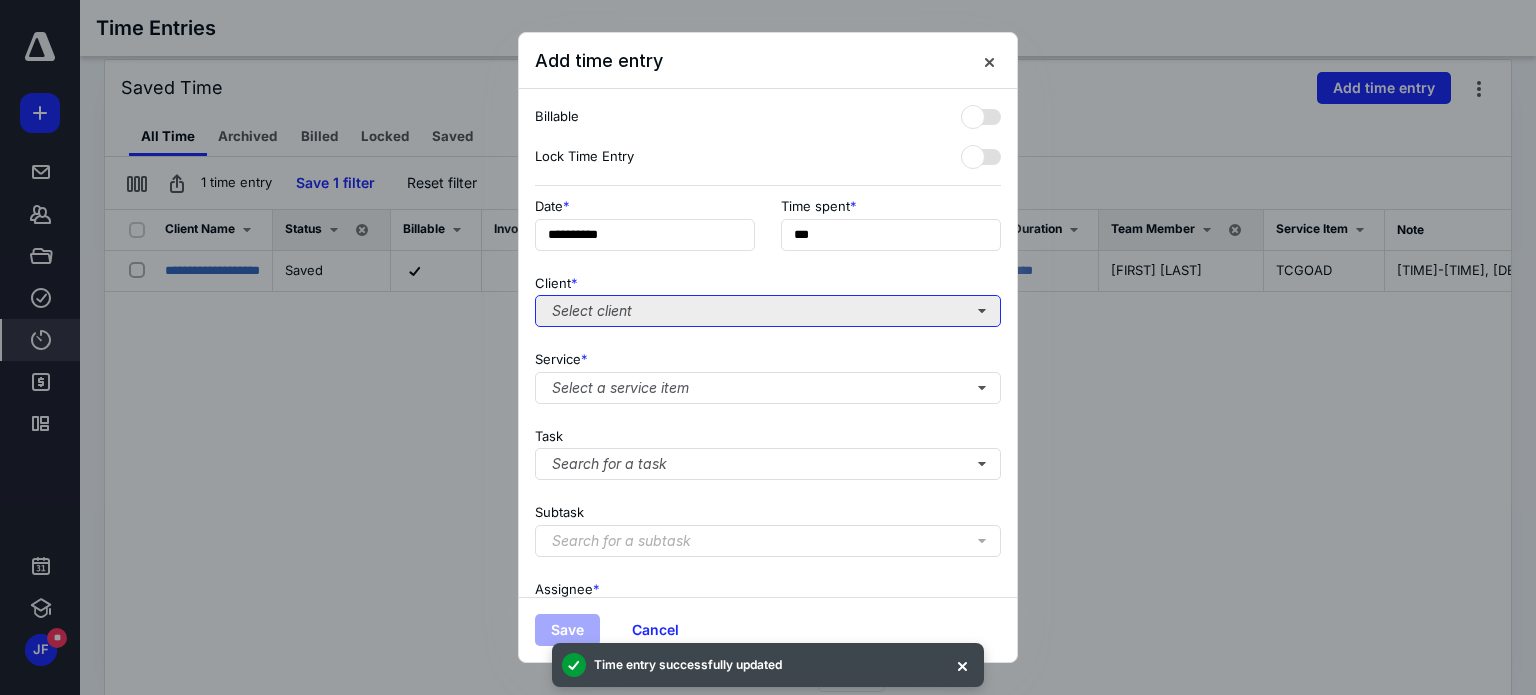 click on "Select client" at bounding box center (768, 311) 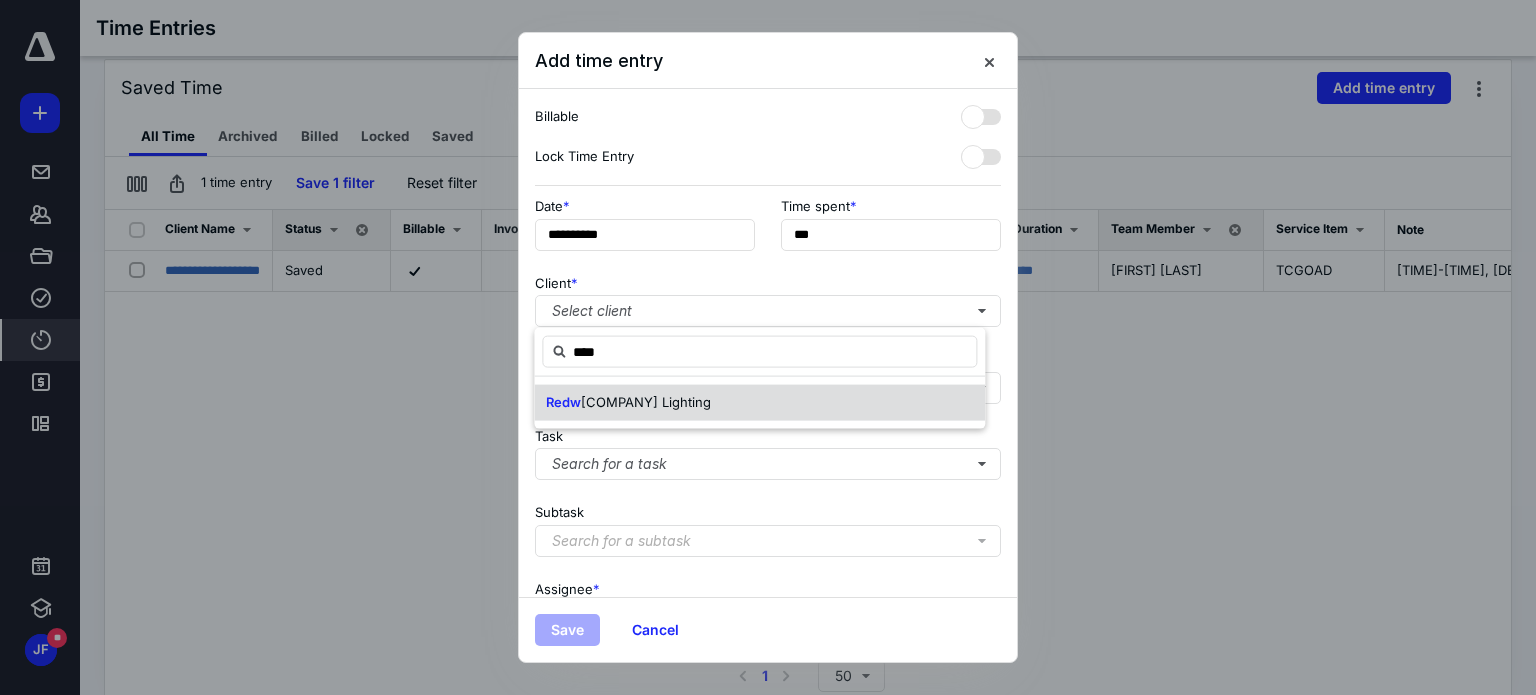 click on "[COMPANY] Lighting" at bounding box center [646, 402] 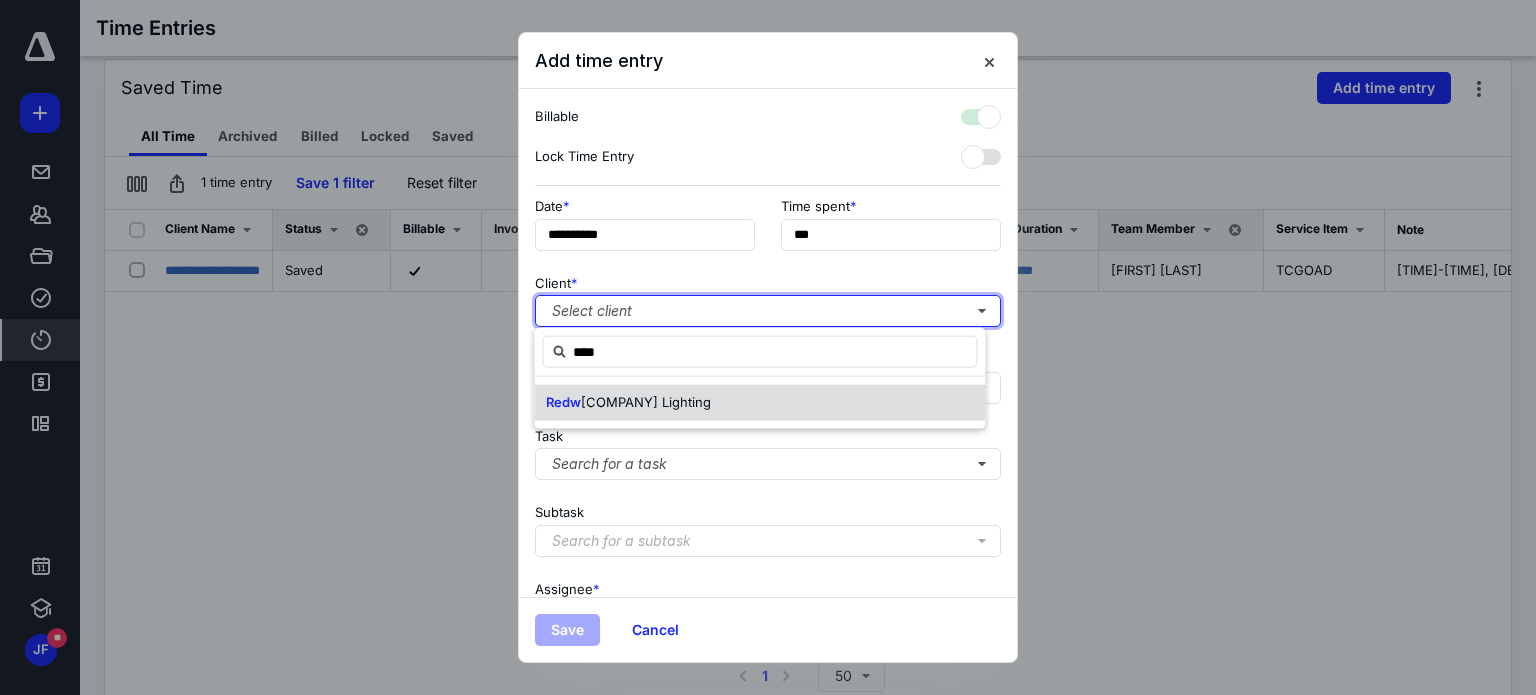 checkbox on "true" 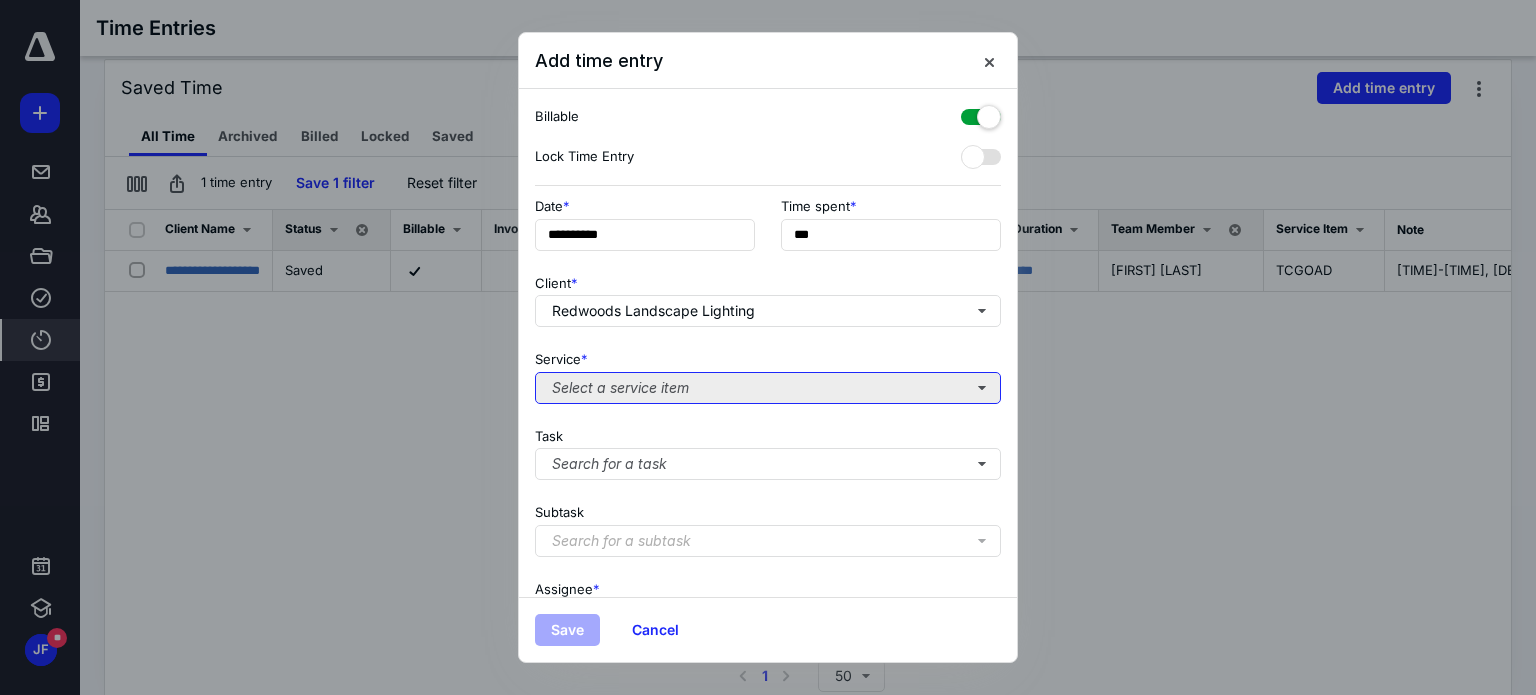click on "Select a service item" at bounding box center [768, 388] 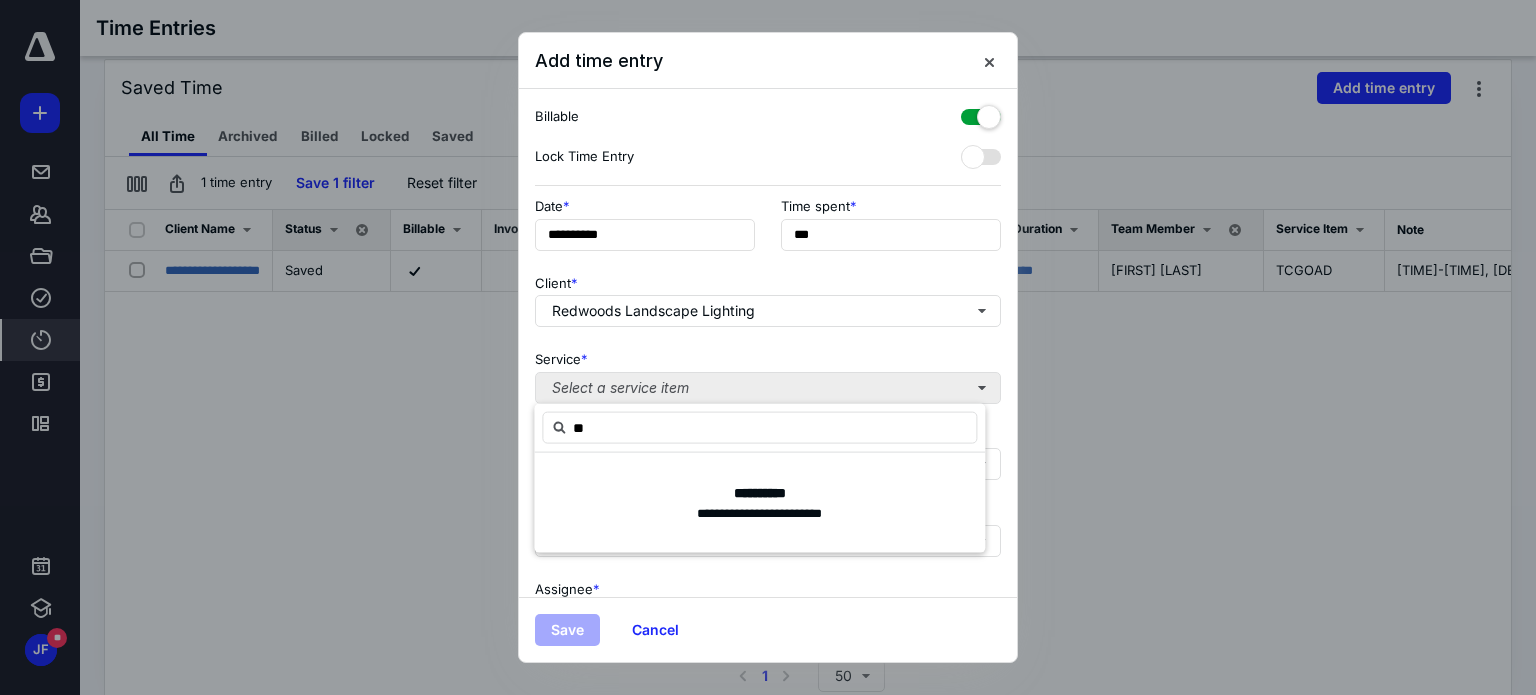 type on "*" 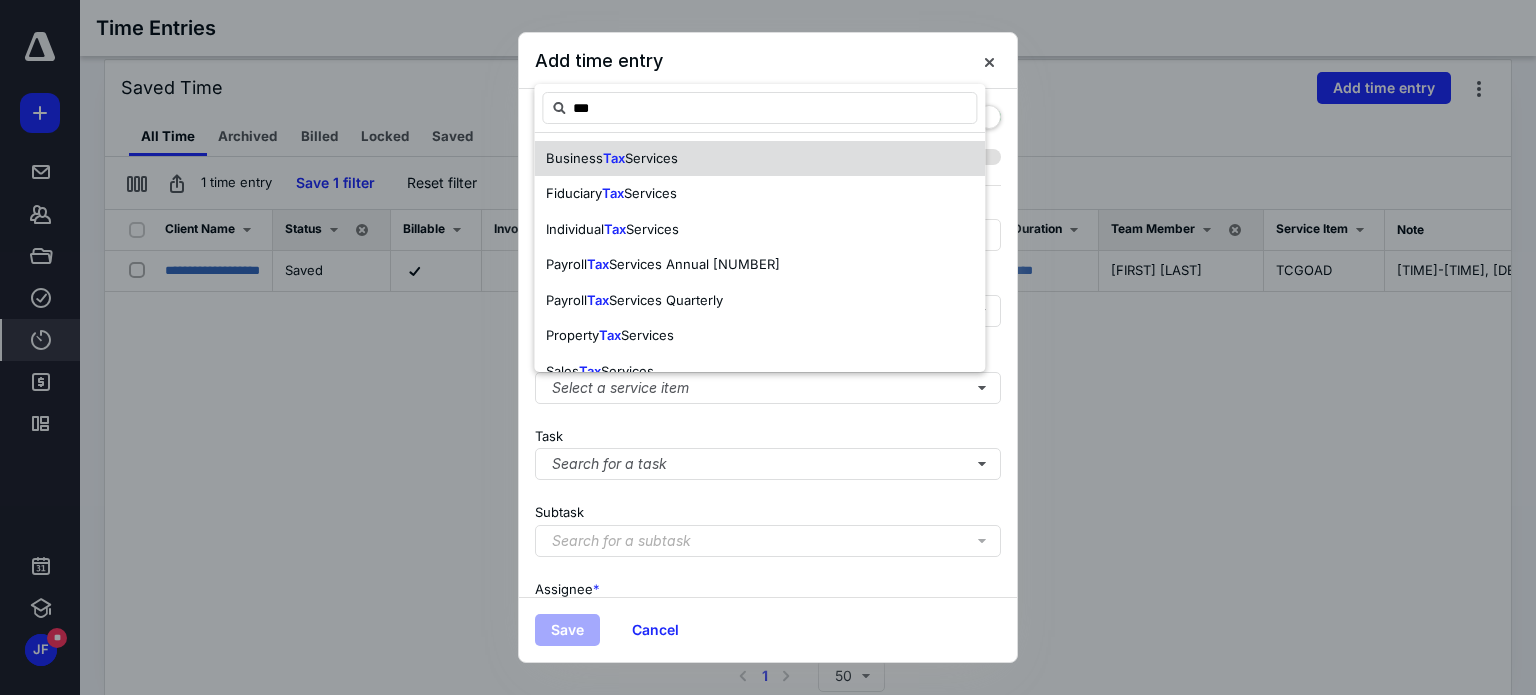 click on "Services" at bounding box center [651, 158] 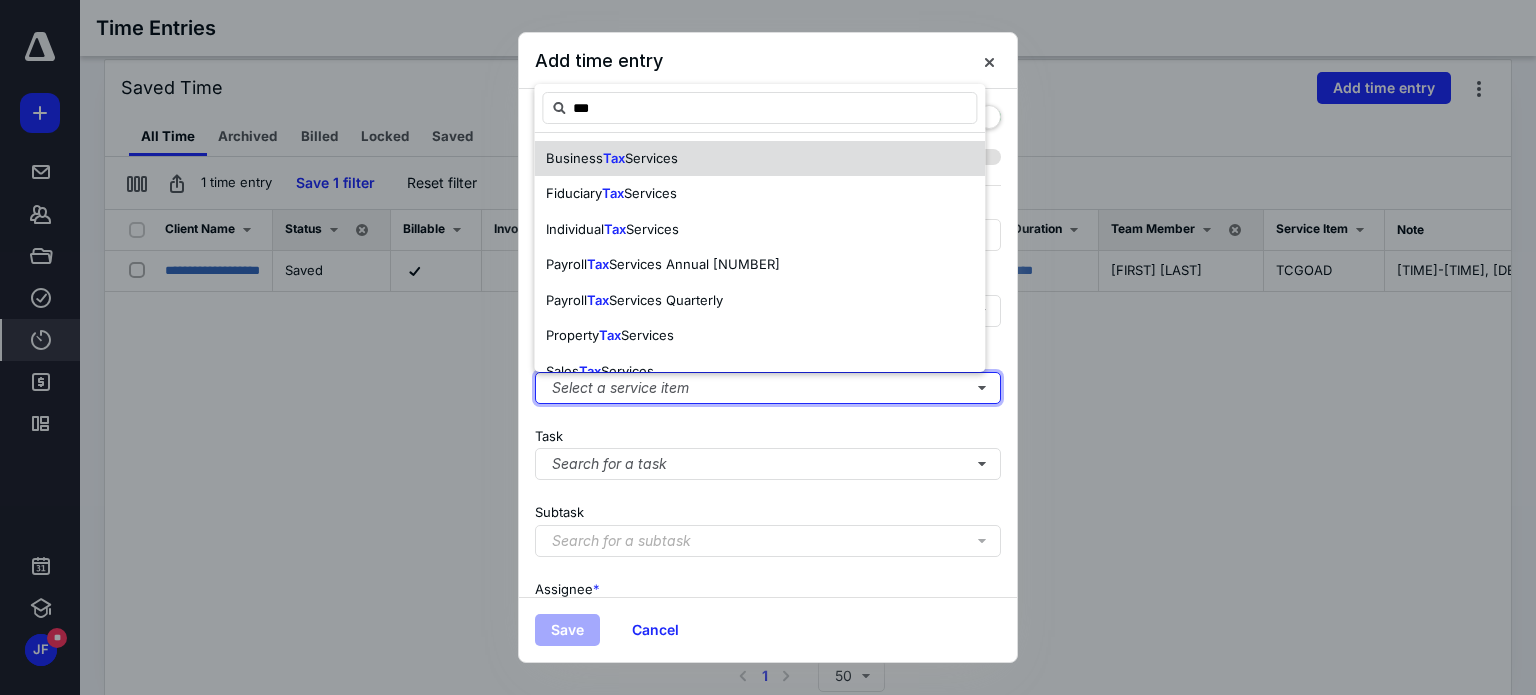type 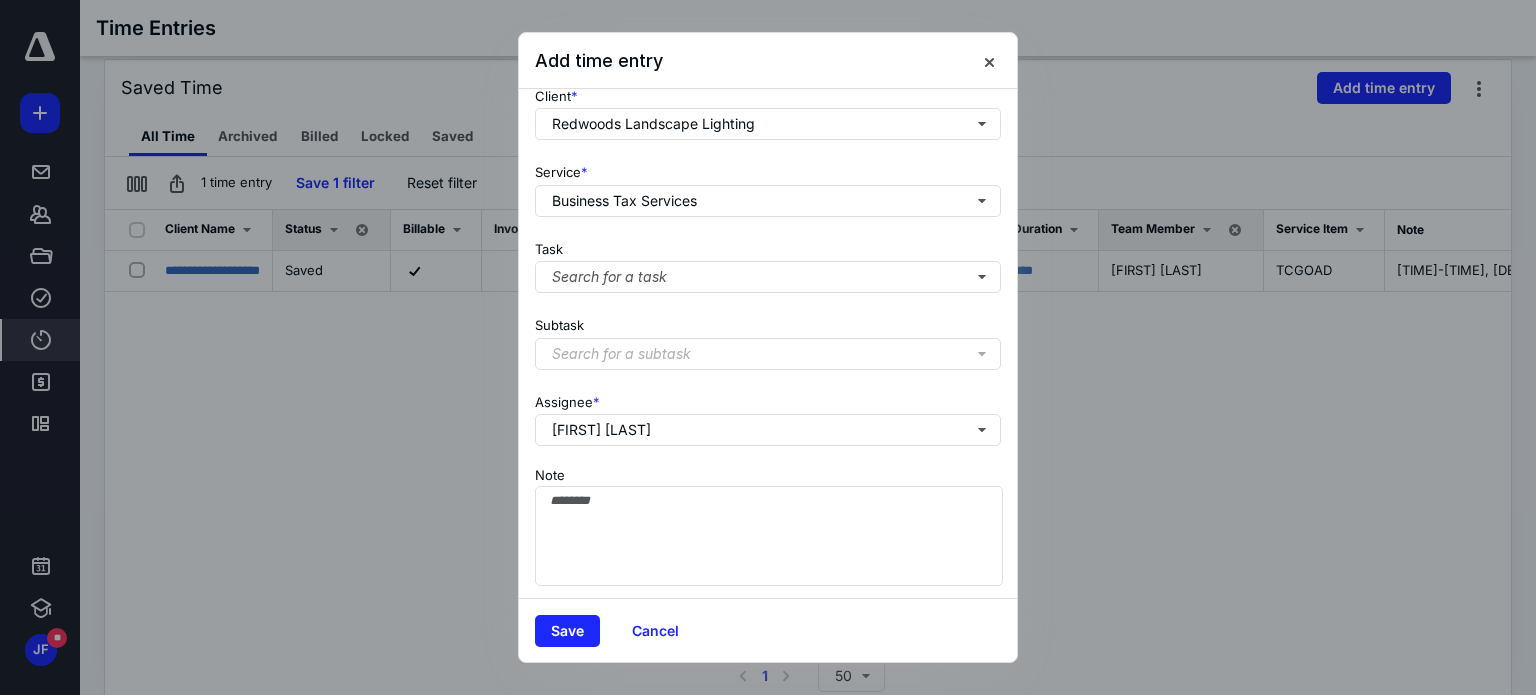 scroll, scrollTop: 205, scrollLeft: 0, axis: vertical 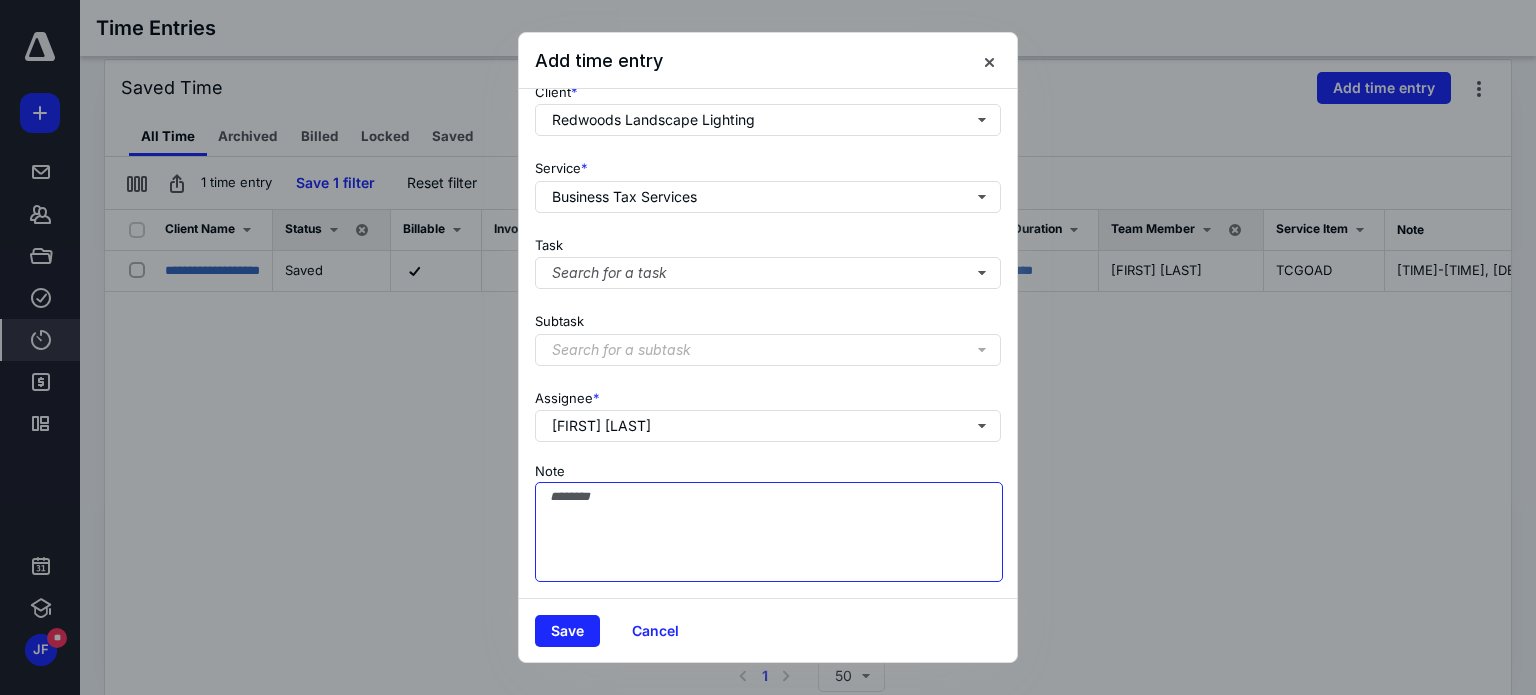 click on "Note" at bounding box center [769, 532] 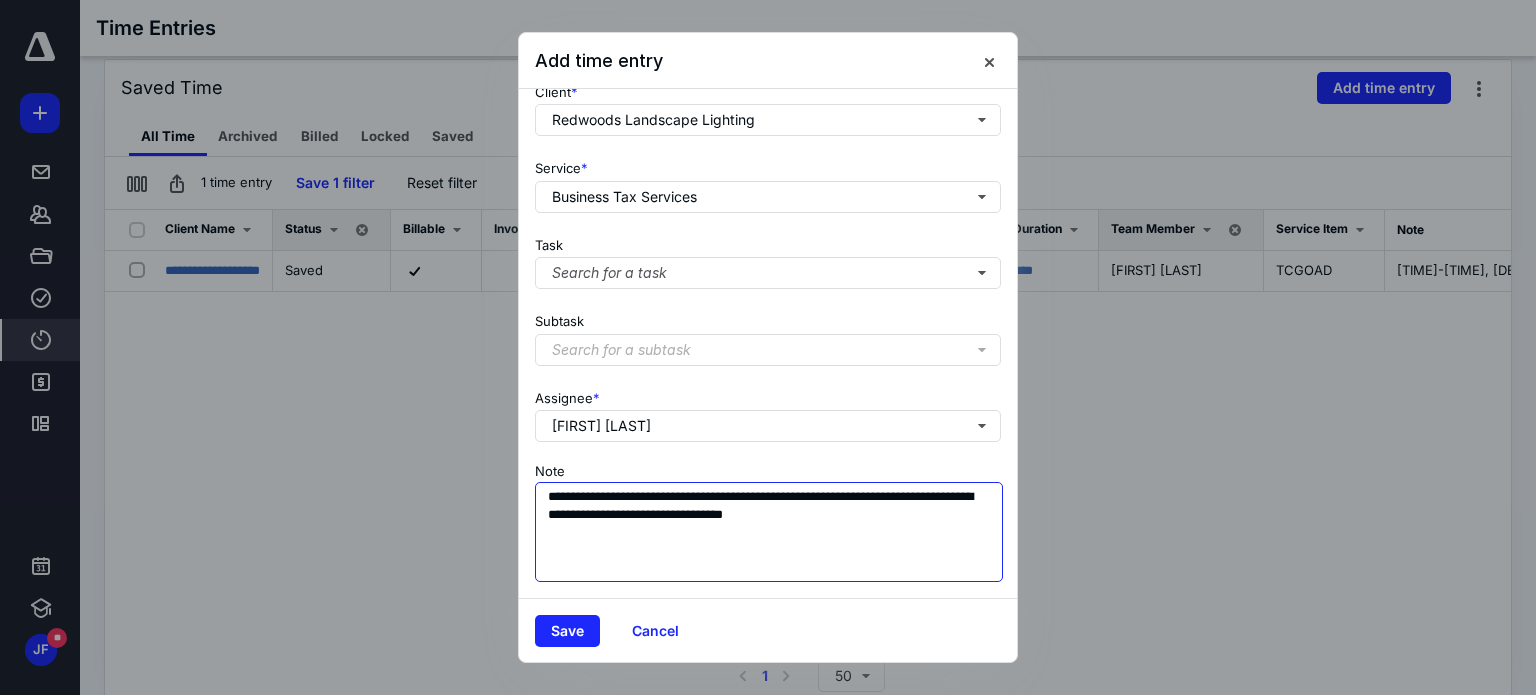 type on "**********" 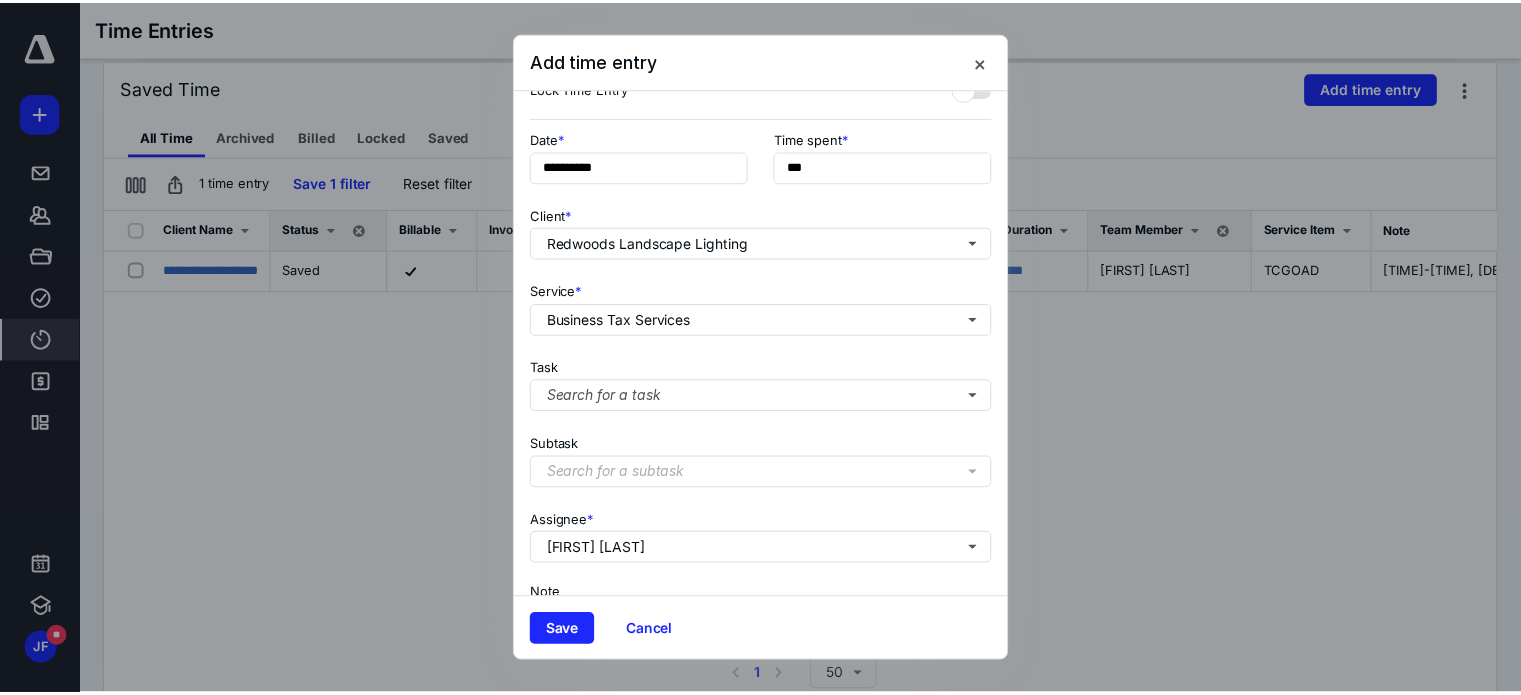 scroll, scrollTop: 0, scrollLeft: 0, axis: both 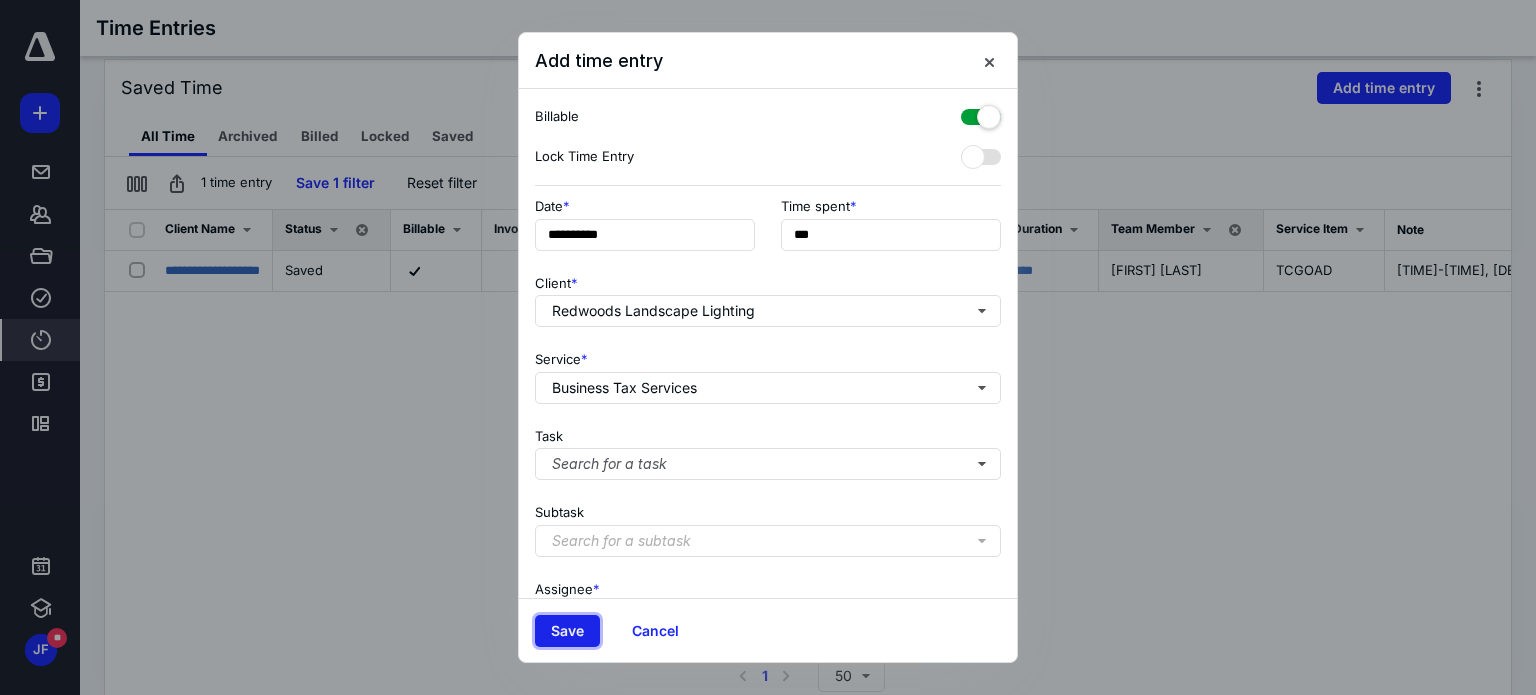 click on "Save" at bounding box center [567, 631] 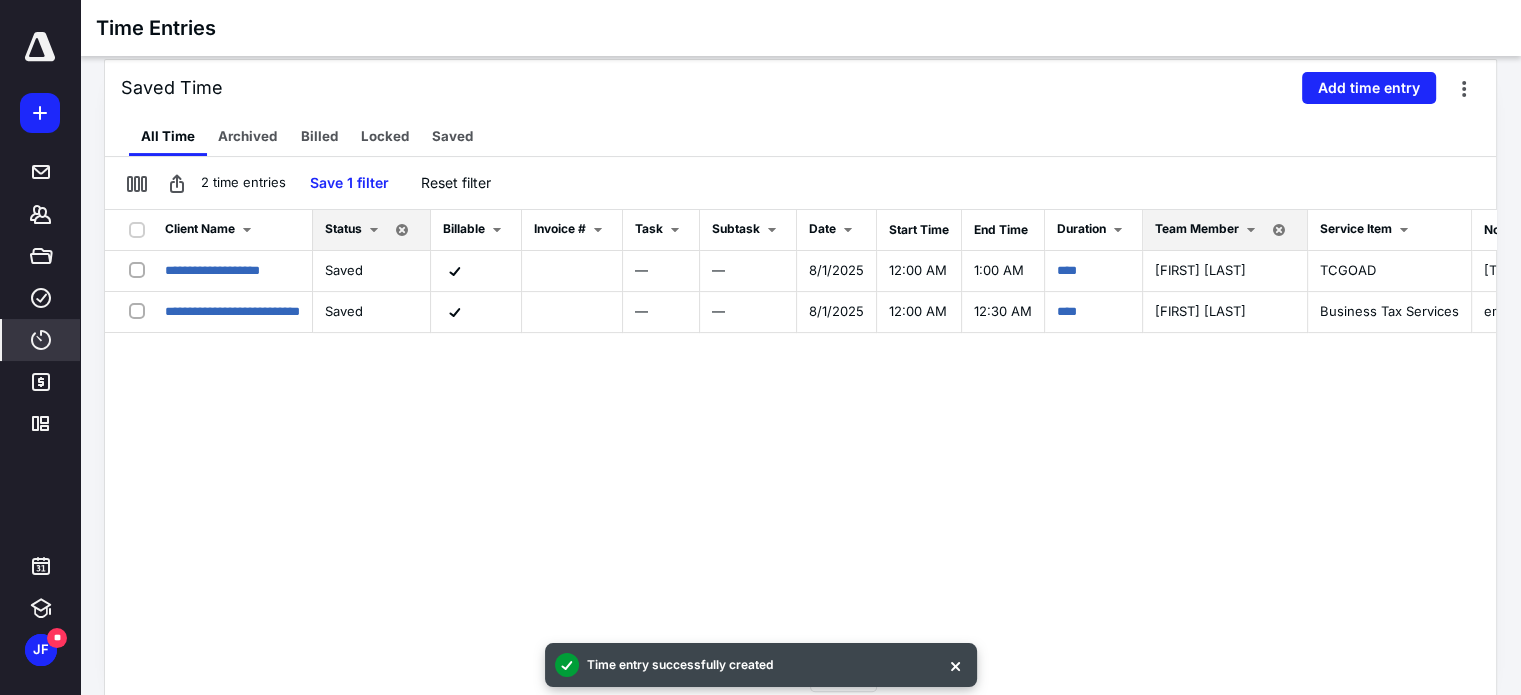 scroll, scrollTop: 0, scrollLeft: 0, axis: both 